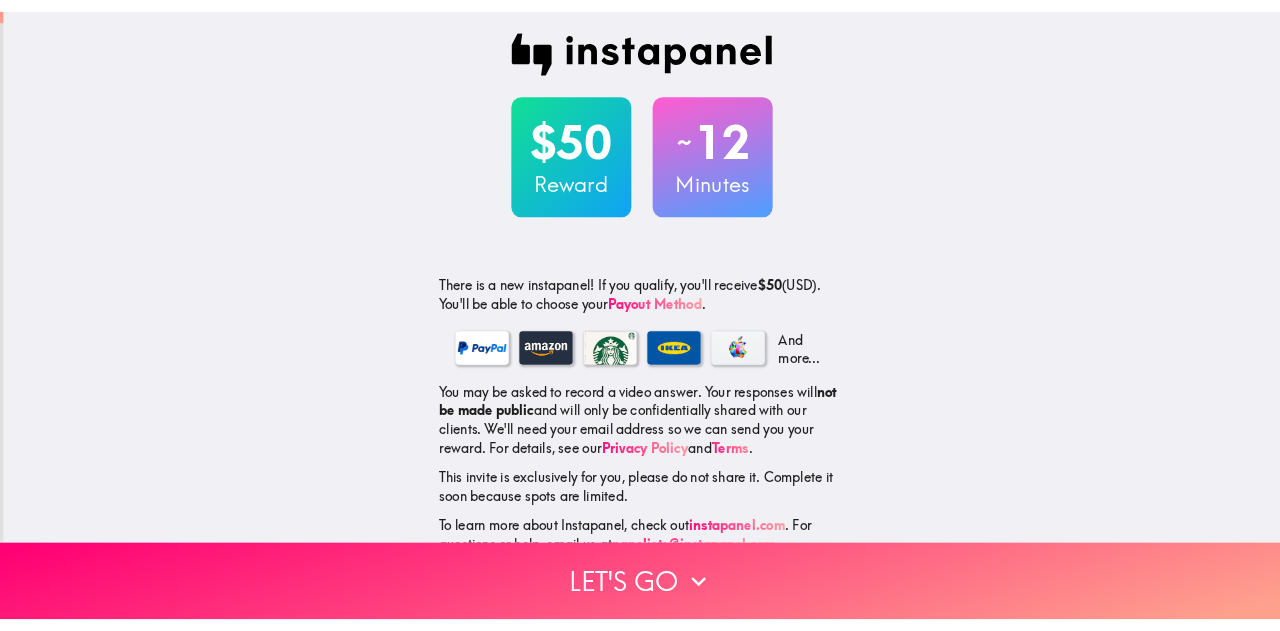 scroll, scrollTop: 0, scrollLeft: 0, axis: both 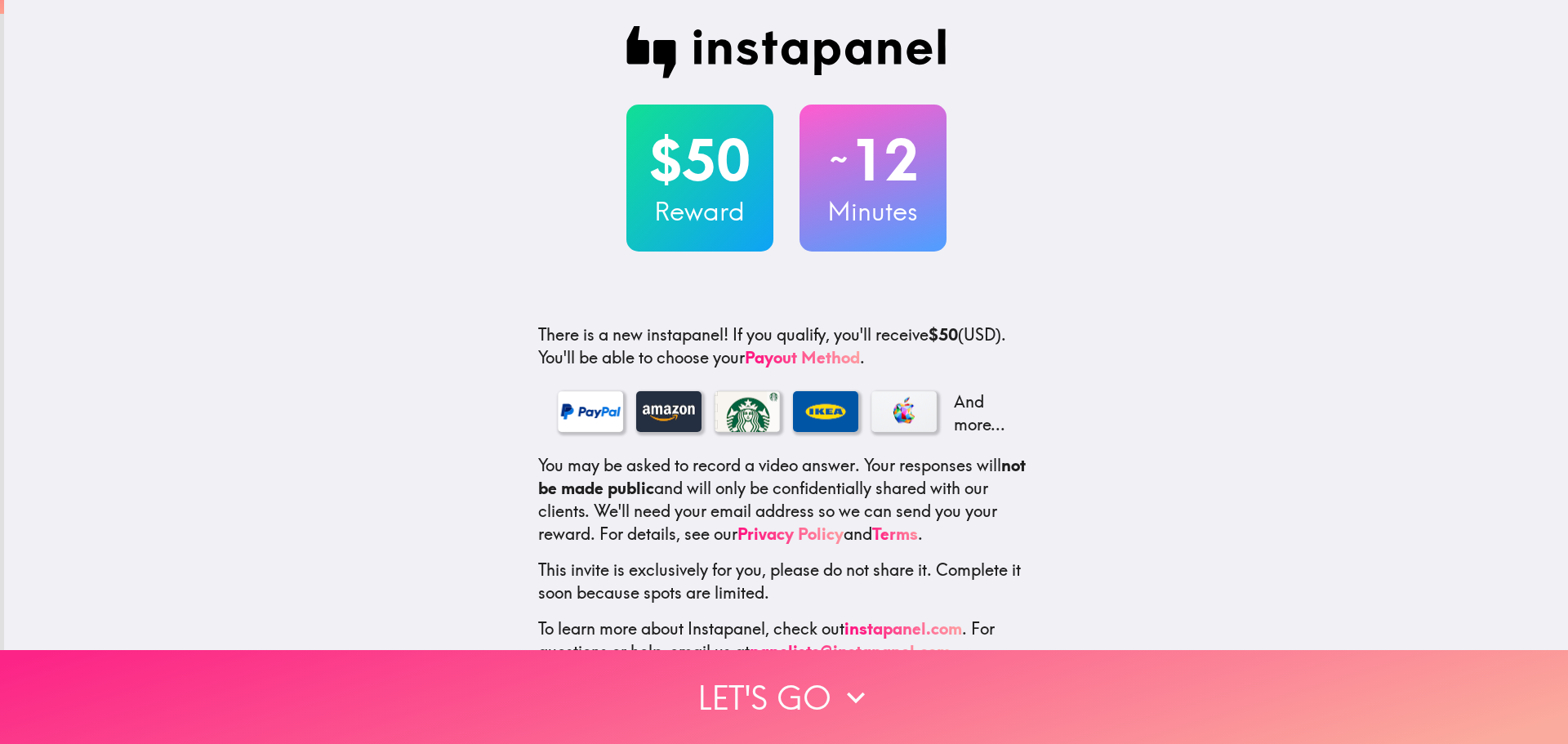 click on "Let's go" at bounding box center (784, 697) 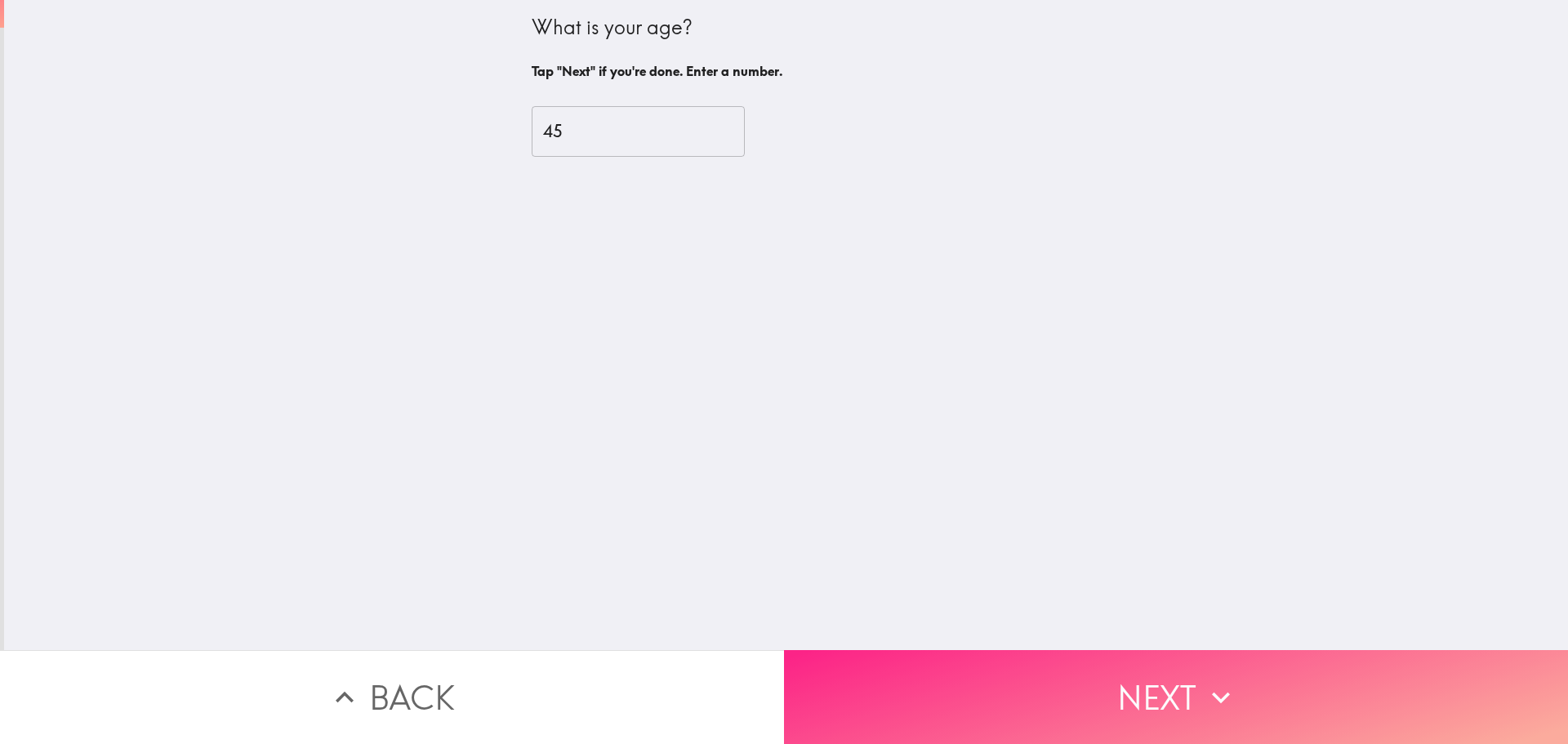 click on "Next" at bounding box center [1176, 697] 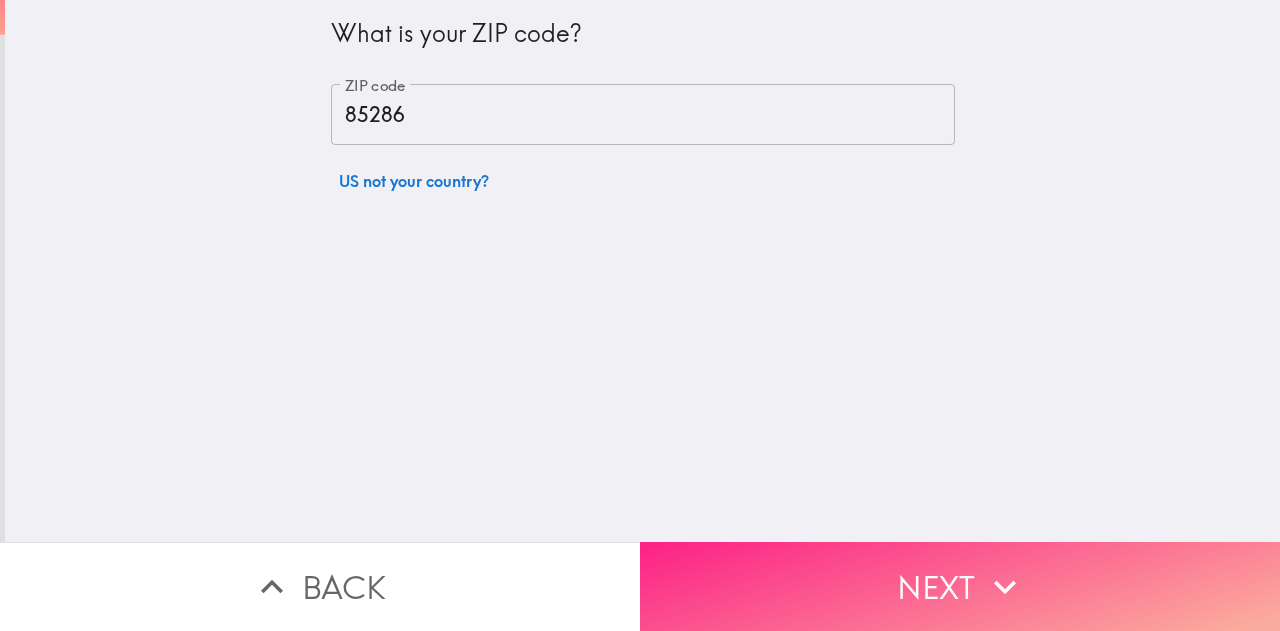 click on "Next" at bounding box center [960, 586] 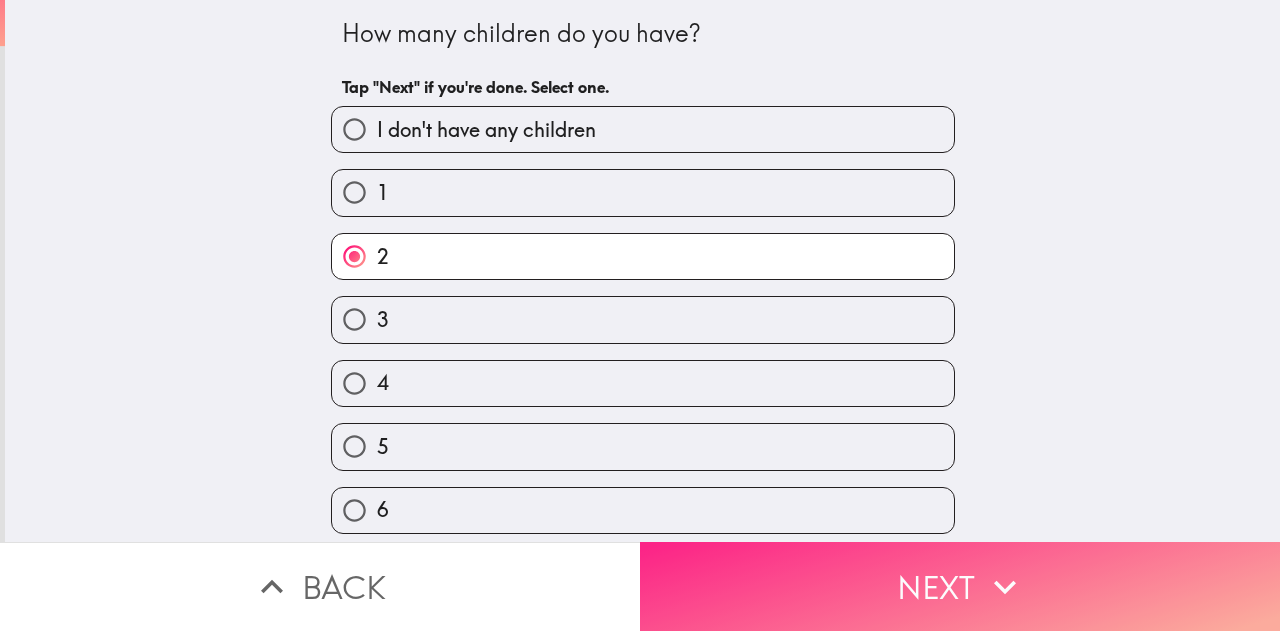 click on "Next" at bounding box center (960, 586) 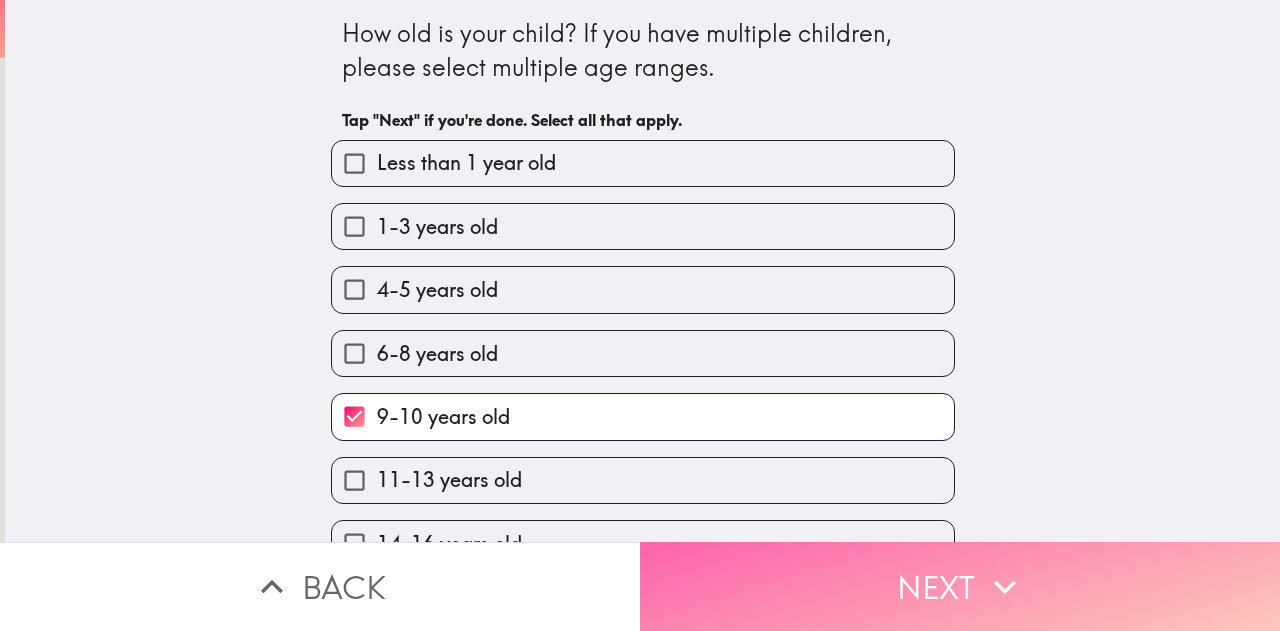 click on "Next" at bounding box center [960, 586] 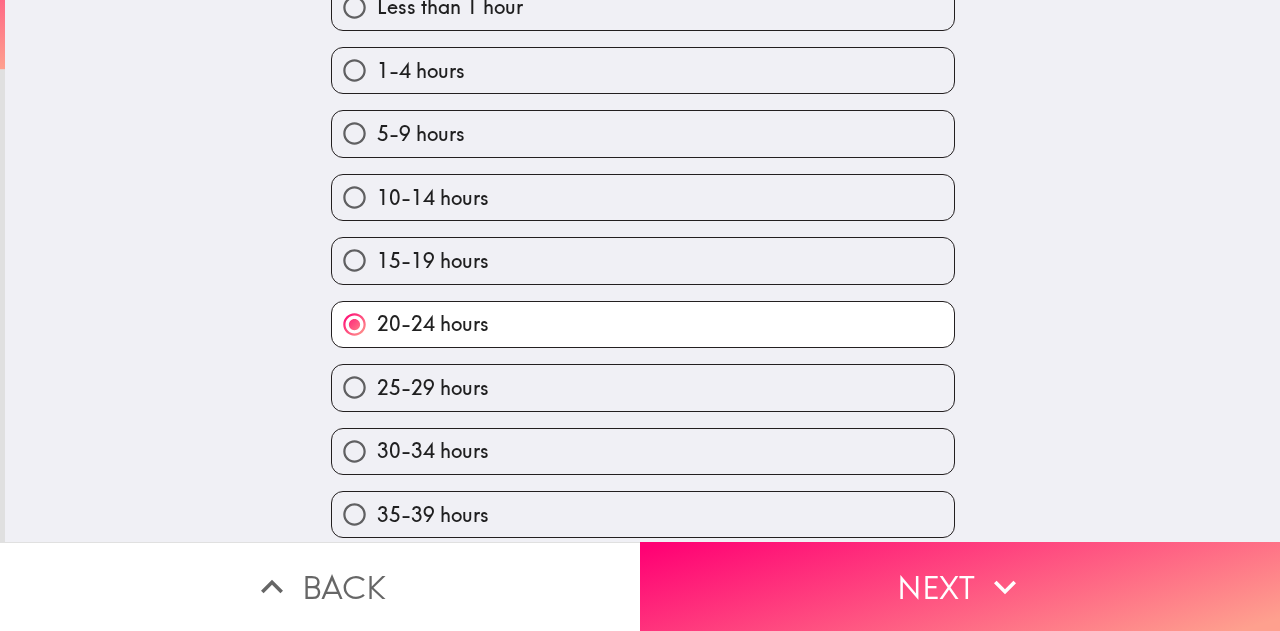 scroll, scrollTop: 301, scrollLeft: 0, axis: vertical 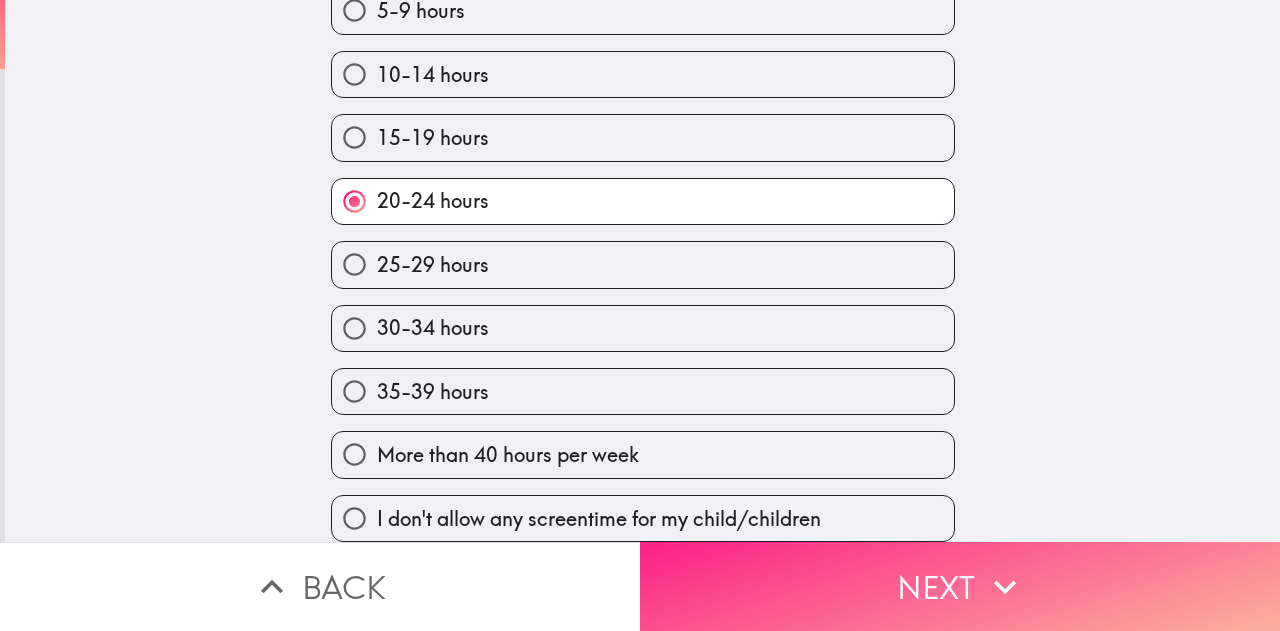 click on "Next" at bounding box center (960, 586) 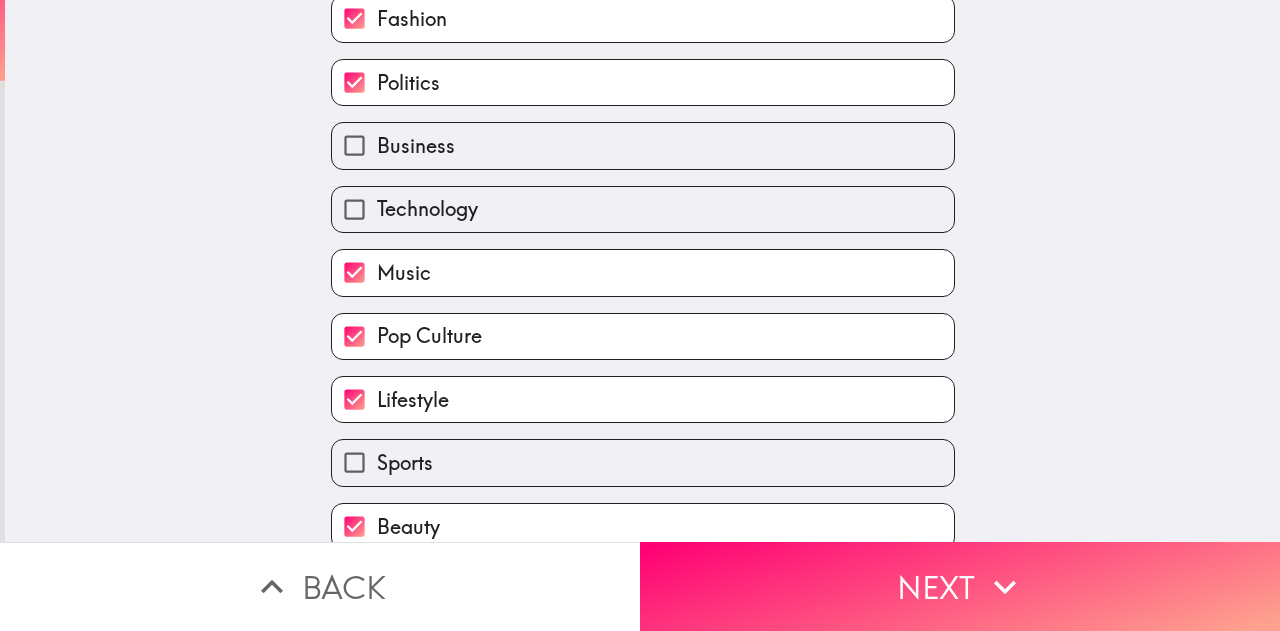 scroll, scrollTop: 429, scrollLeft: 0, axis: vertical 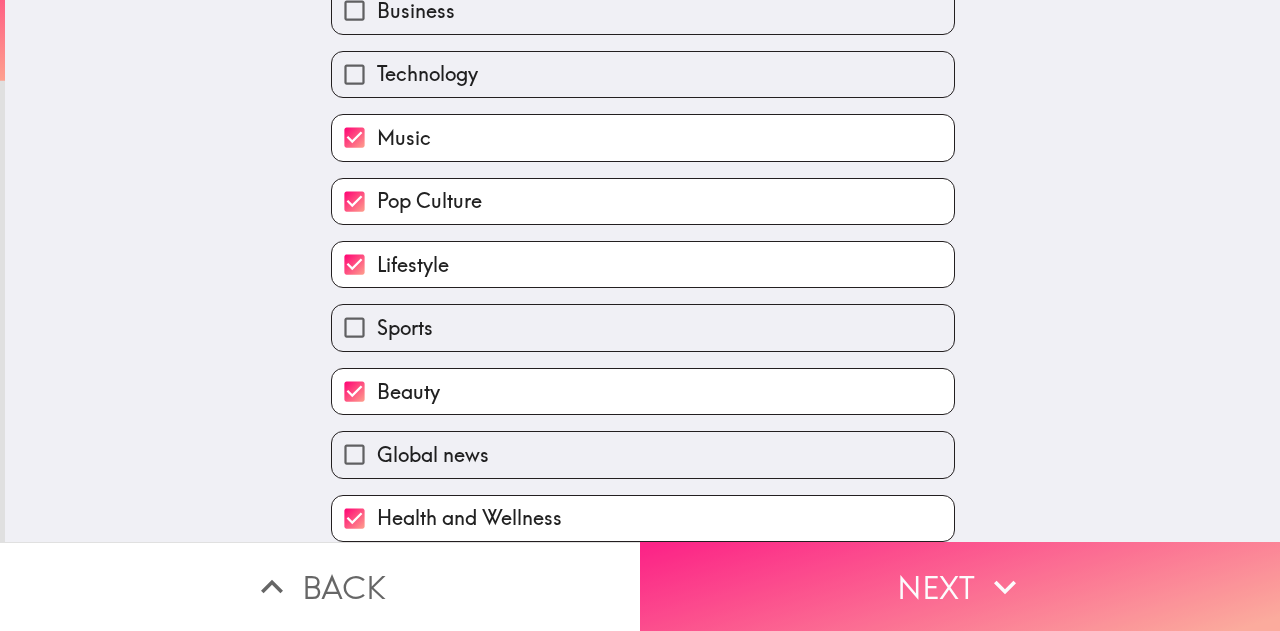 click on "Next" at bounding box center [960, 586] 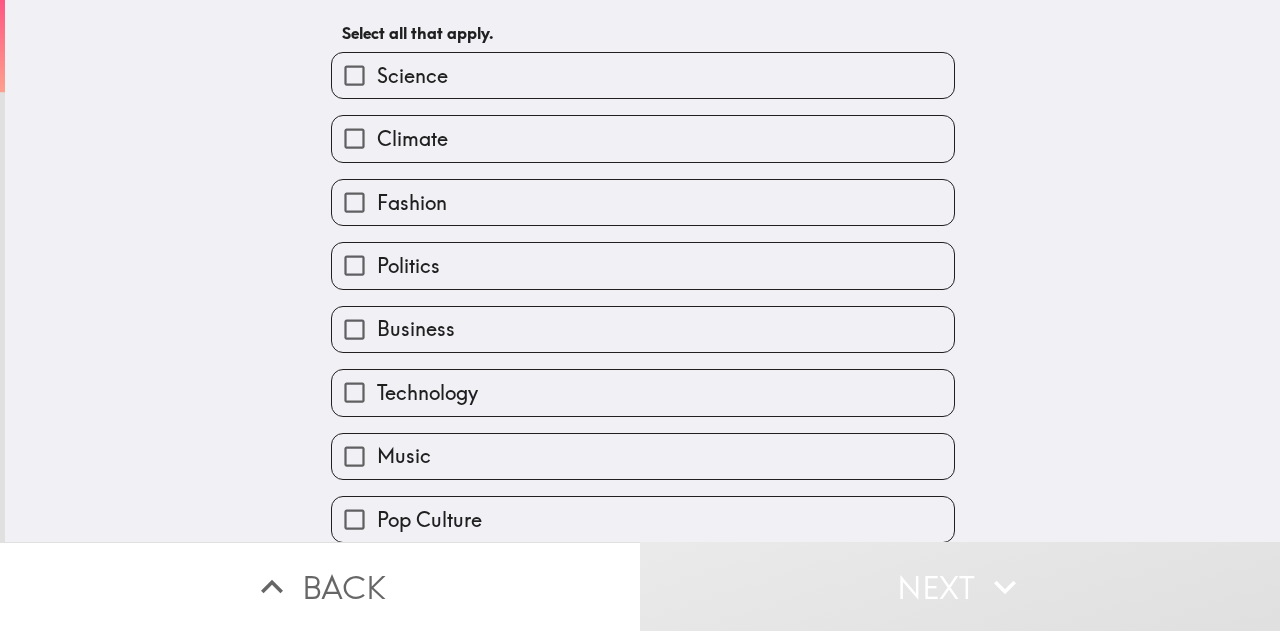 scroll, scrollTop: 0, scrollLeft: 0, axis: both 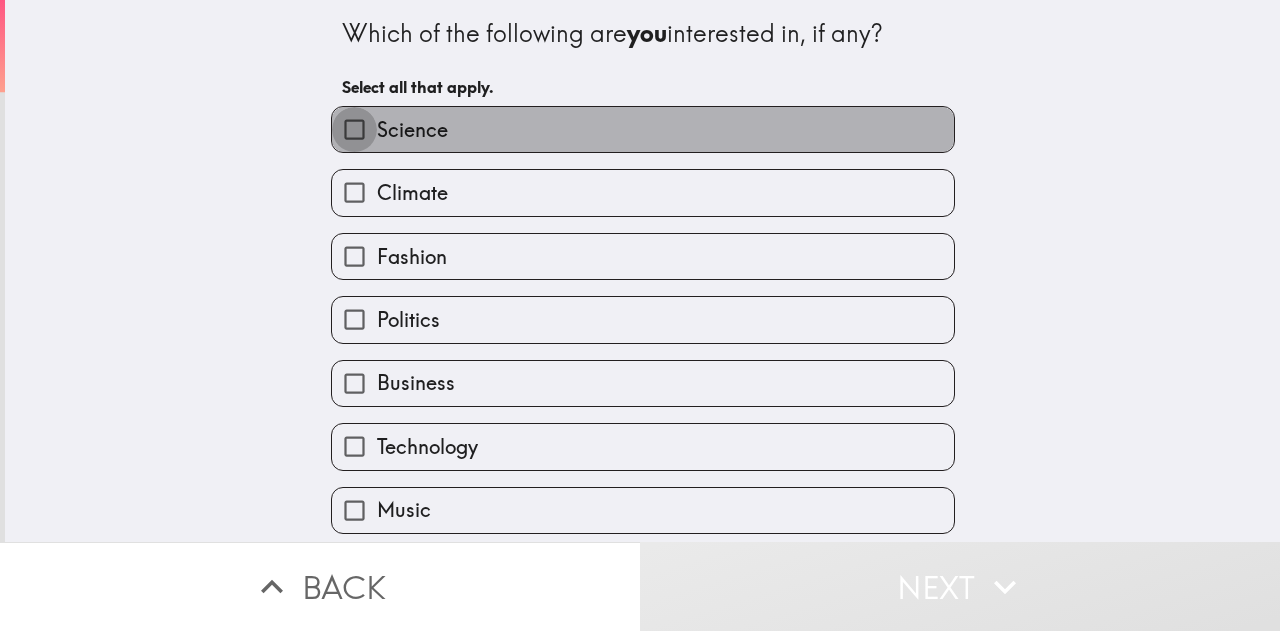 click on "Science" at bounding box center [354, 129] 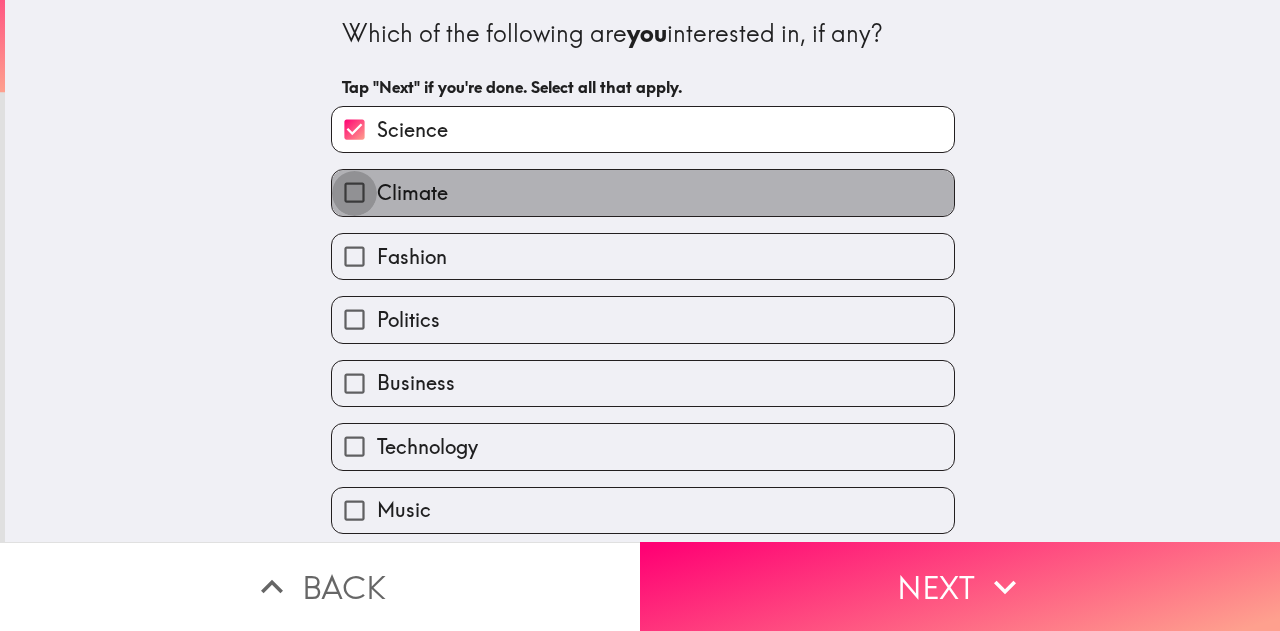 click on "Climate" at bounding box center (354, 192) 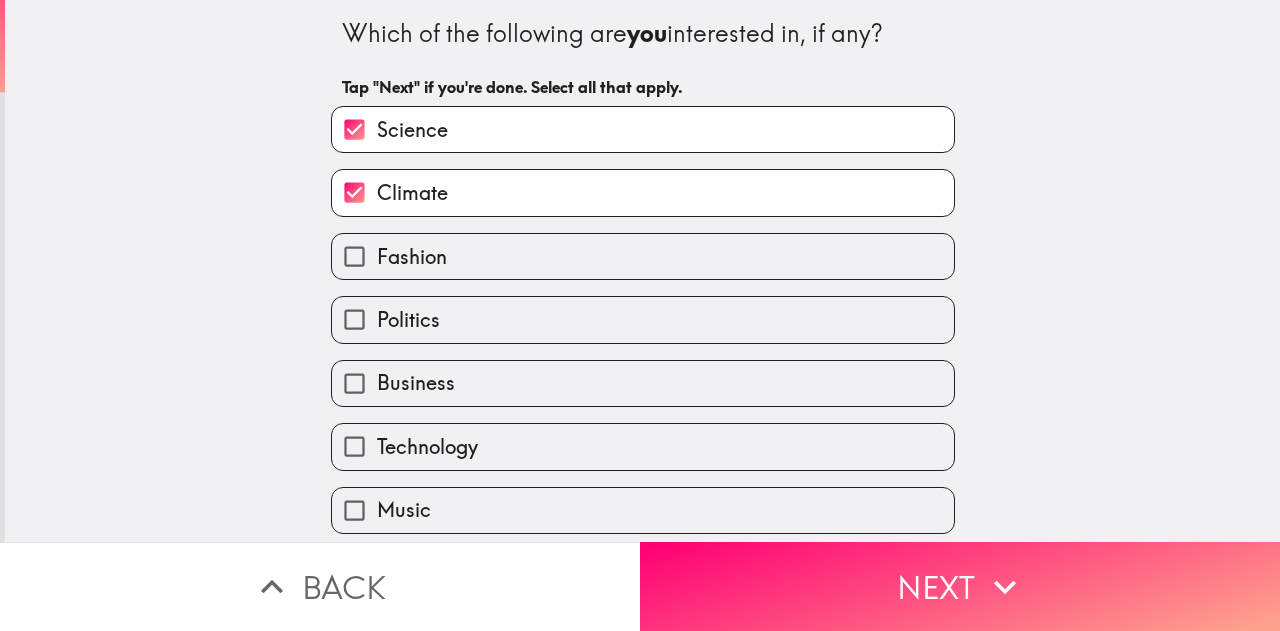 click on "Politics" at bounding box center [354, 319] 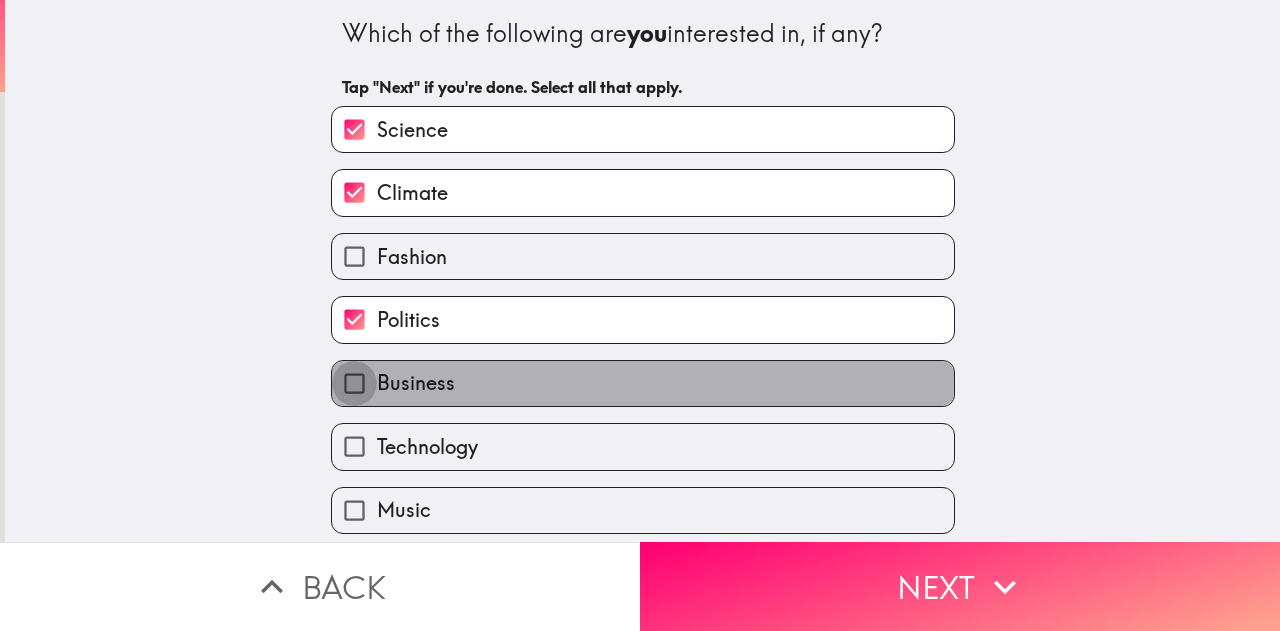 click on "Business" at bounding box center (354, 383) 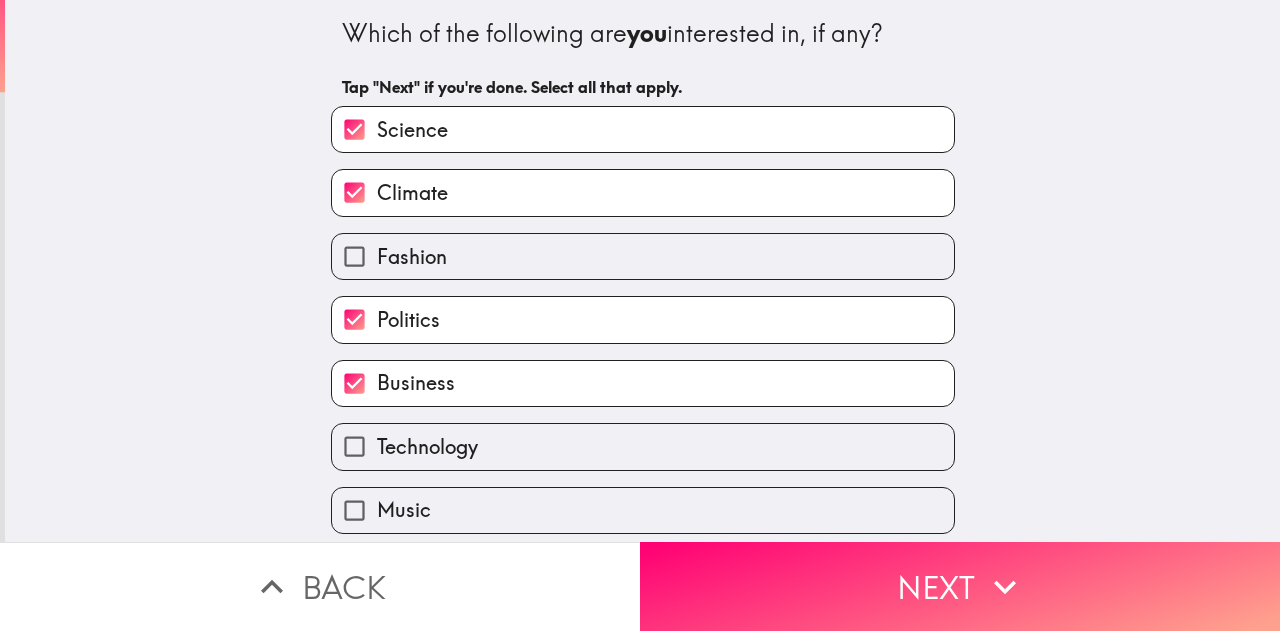 click on "Technology" at bounding box center (354, 446) 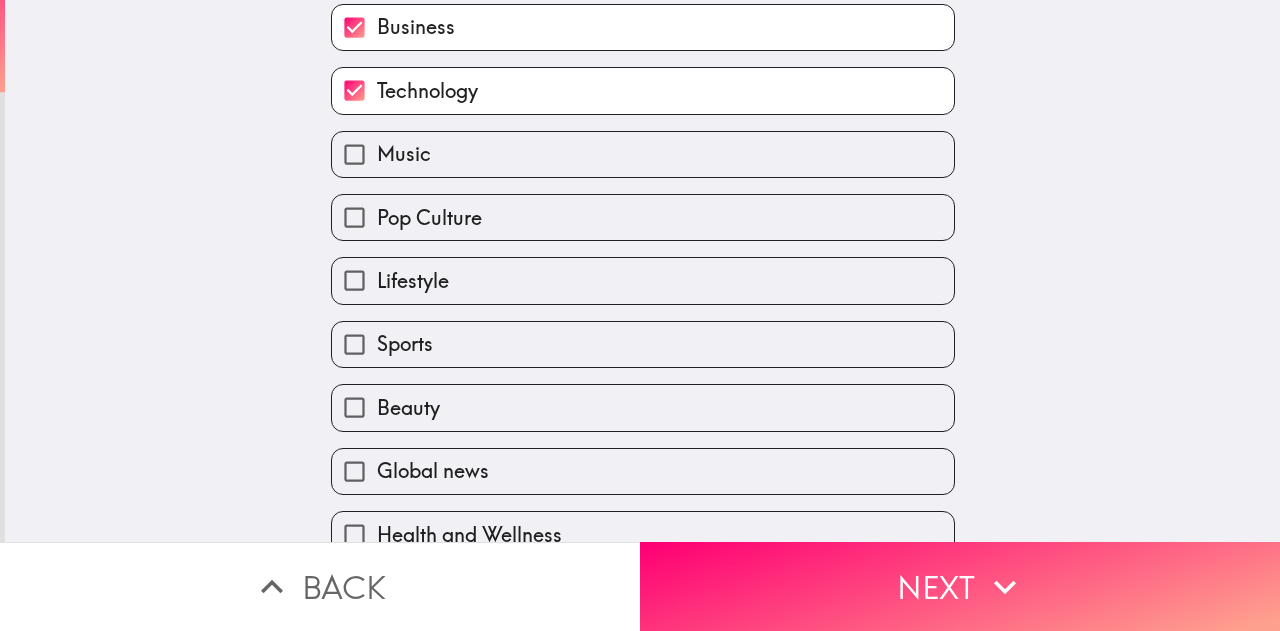 scroll, scrollTop: 366, scrollLeft: 0, axis: vertical 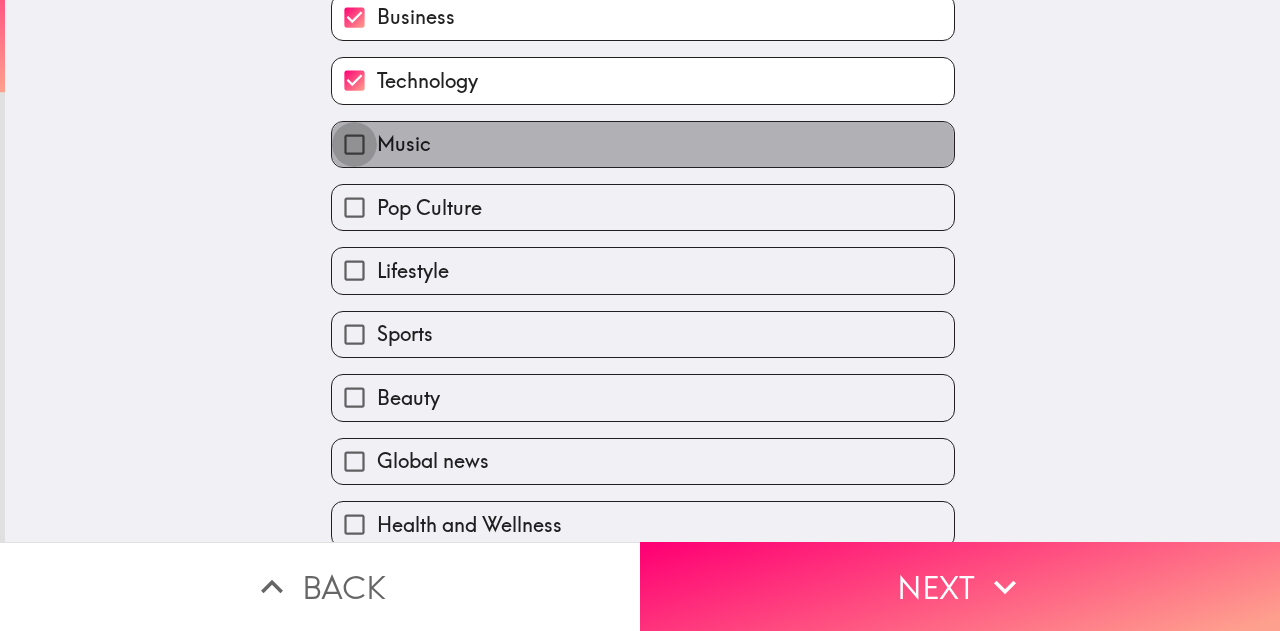click on "Music" at bounding box center (354, 144) 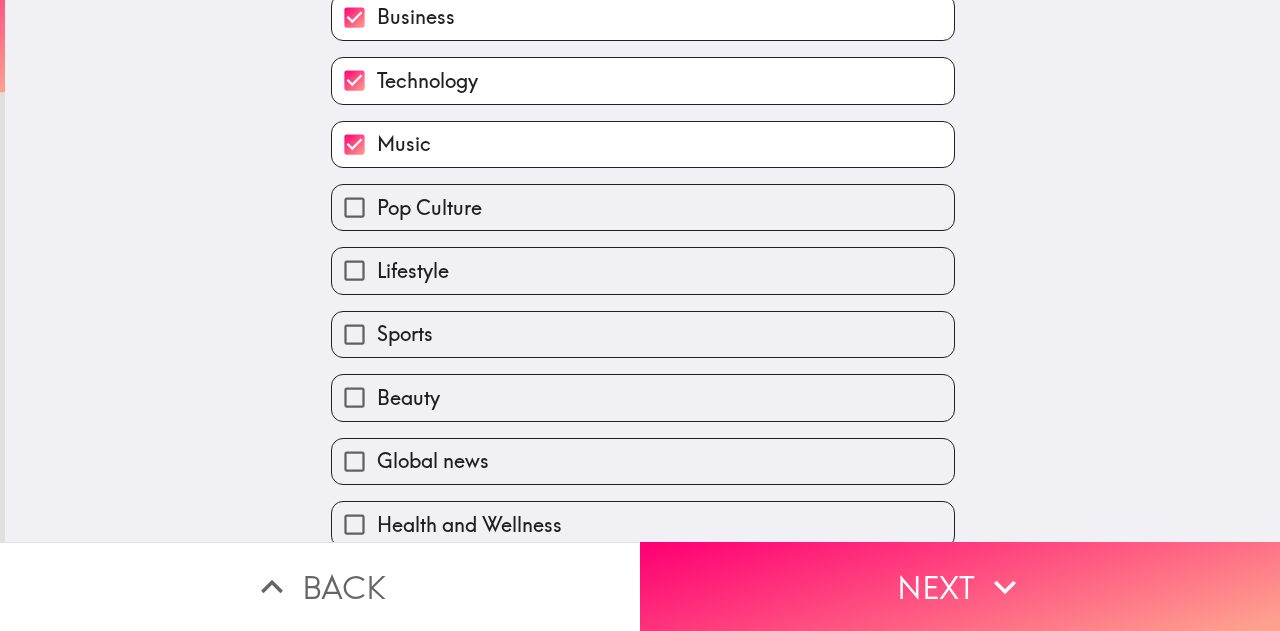 click on "Sports" at bounding box center [354, 334] 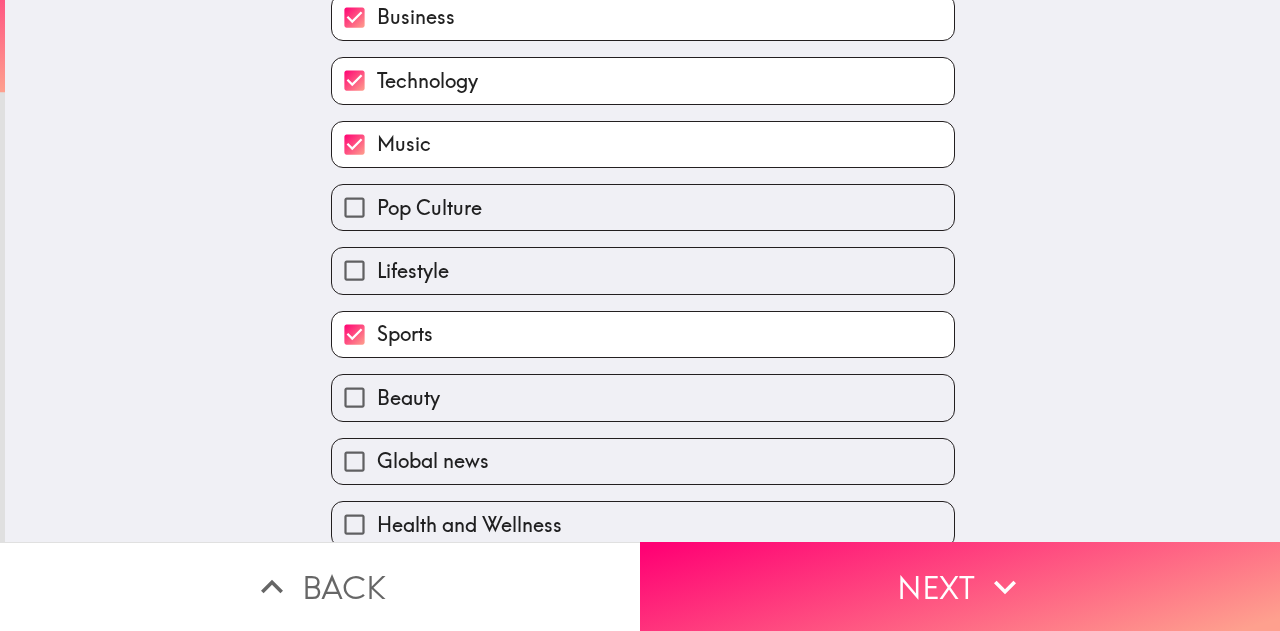 scroll, scrollTop: 396, scrollLeft: 0, axis: vertical 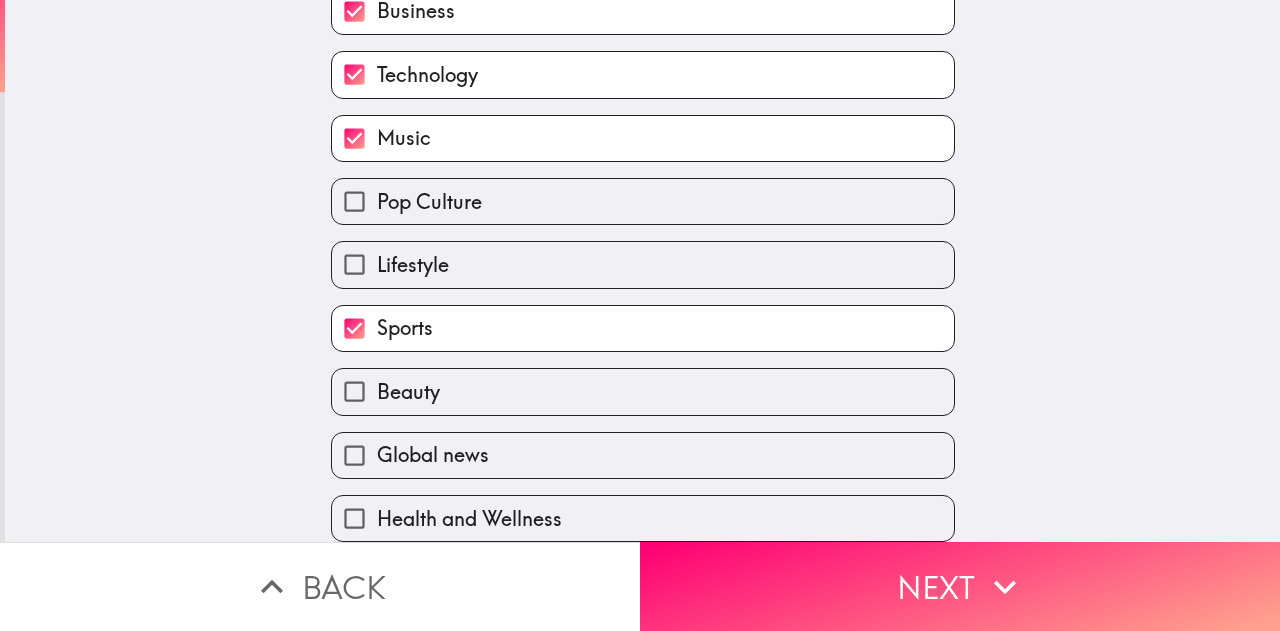 click on "Global news" at bounding box center (354, 455) 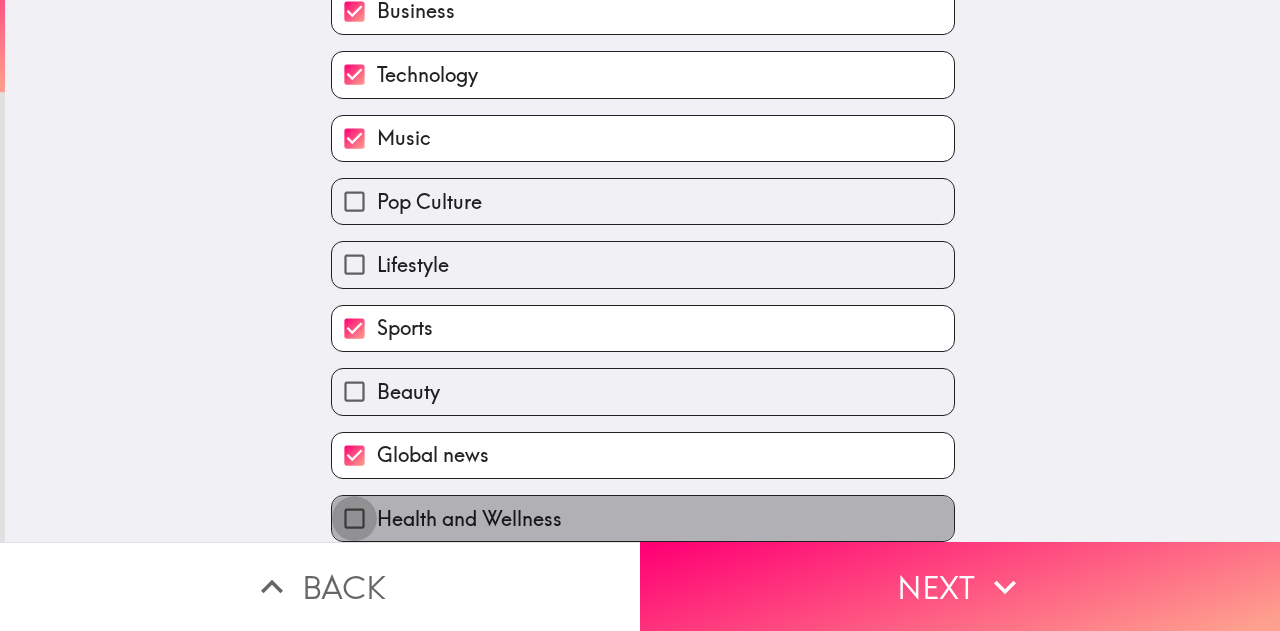 click on "Health and Wellness" at bounding box center (354, 518) 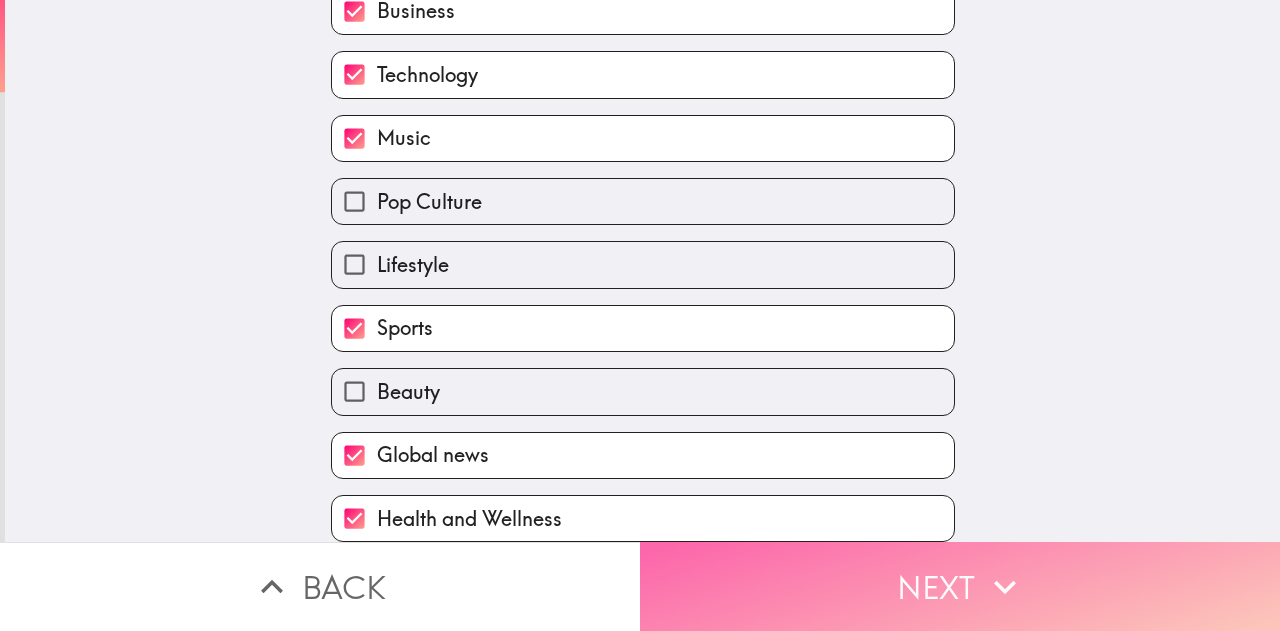 click on "Next" at bounding box center [960, 586] 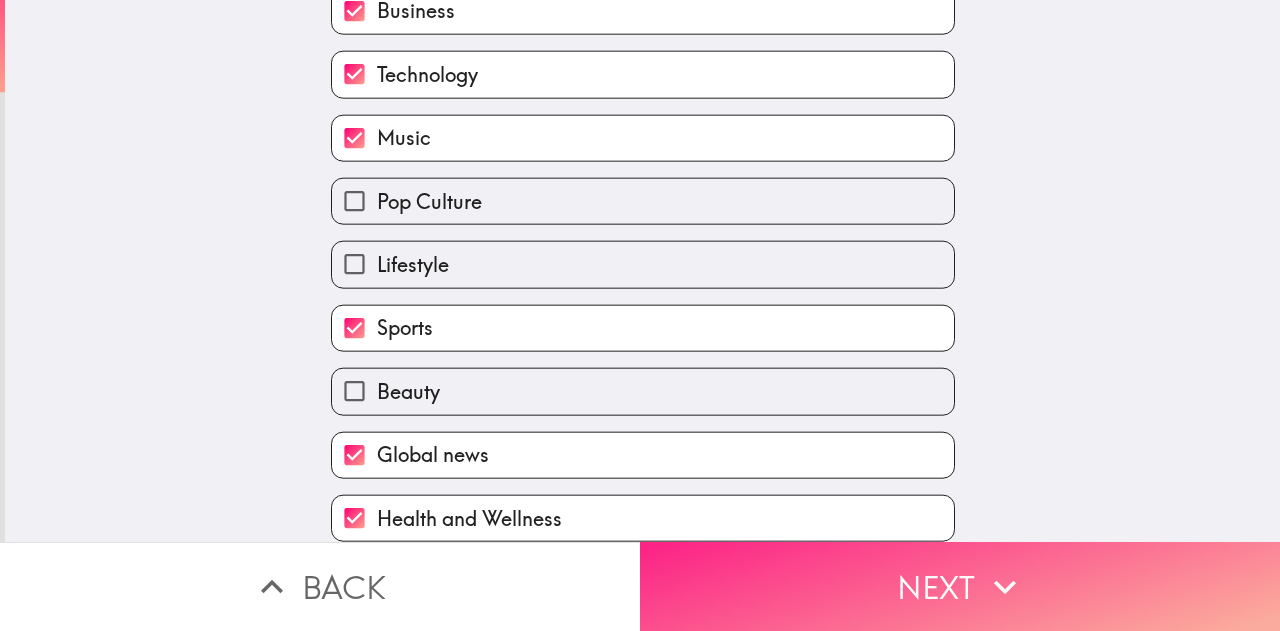 scroll, scrollTop: 136, scrollLeft: 0, axis: vertical 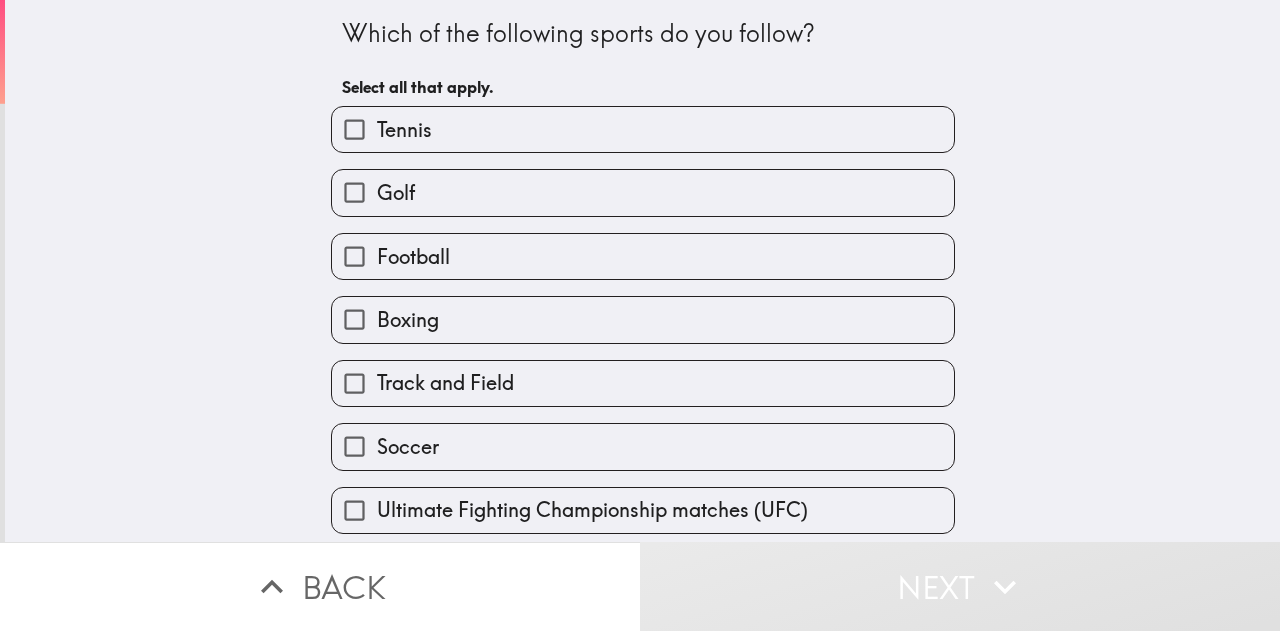 click on "Football" at bounding box center (354, 256) 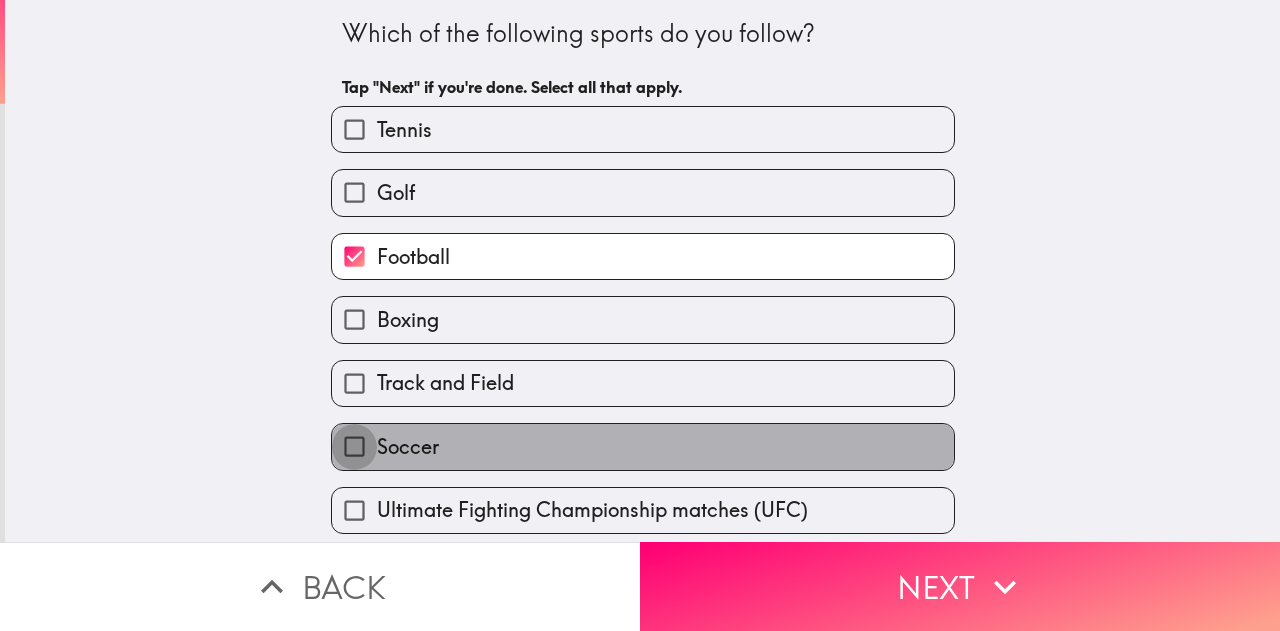 click on "Soccer" at bounding box center [354, 446] 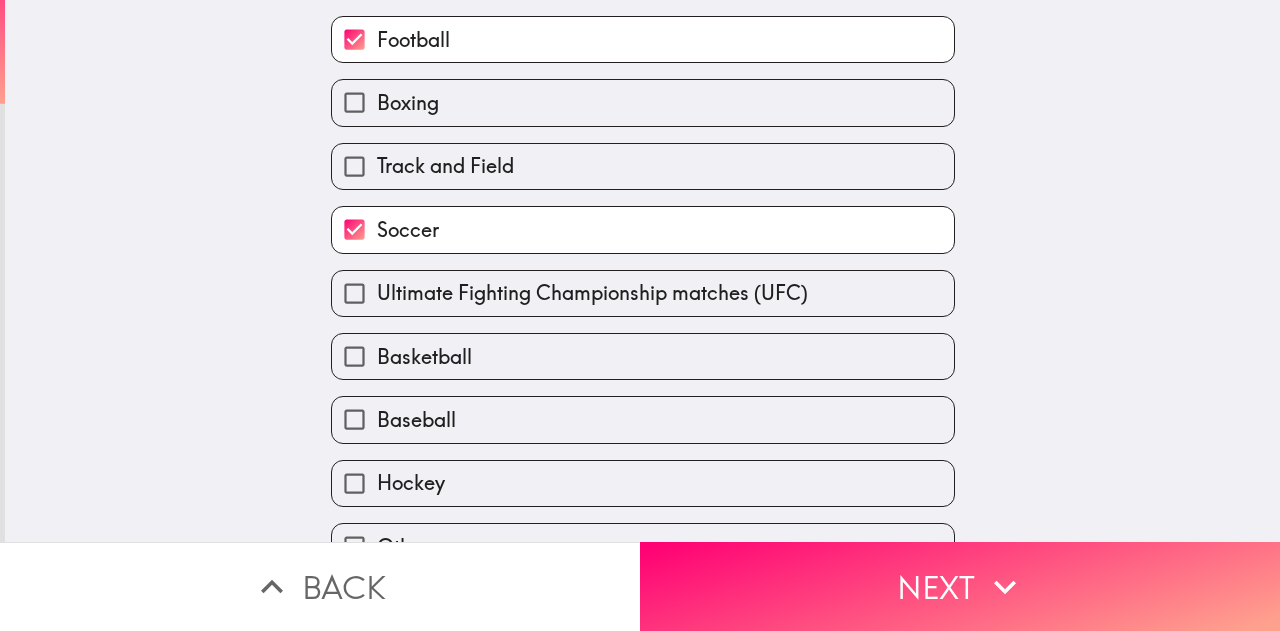scroll, scrollTop: 268, scrollLeft: 0, axis: vertical 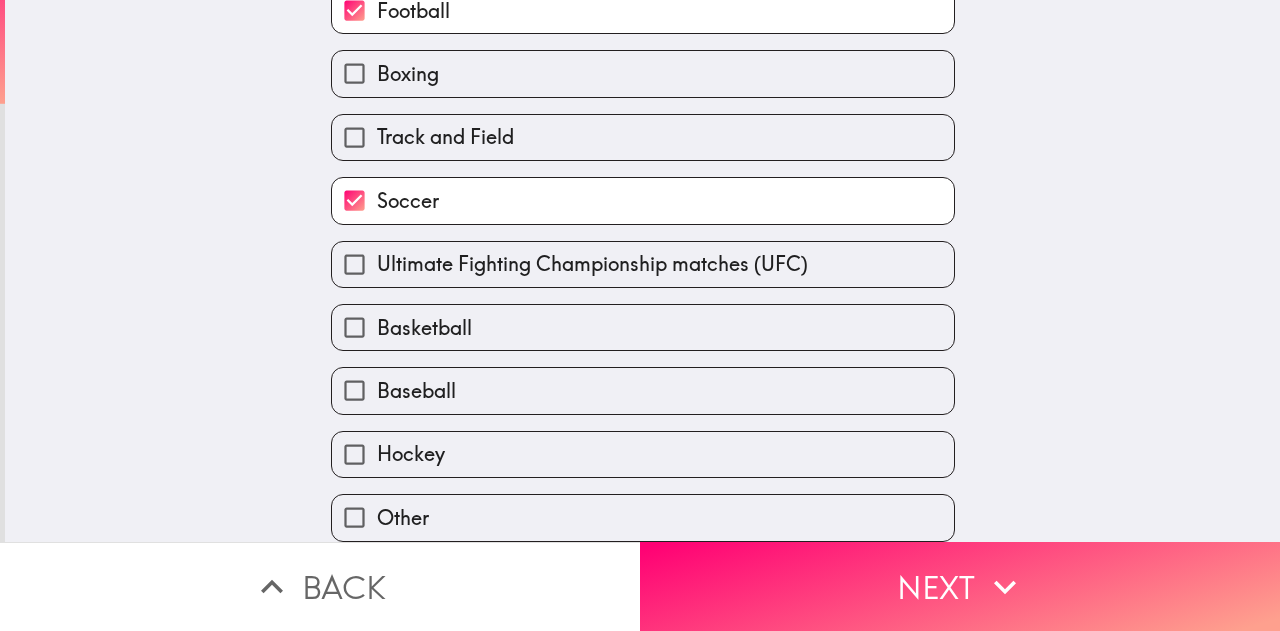 click on "Basketball" at bounding box center [354, 327] 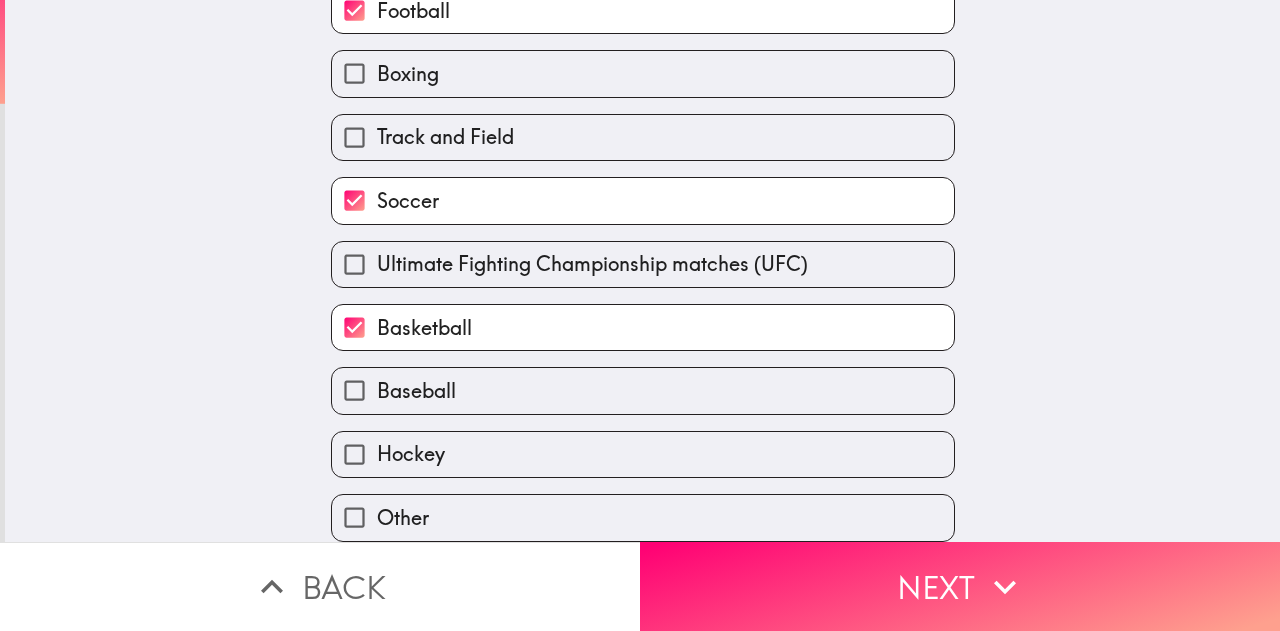 click on "Baseball" at bounding box center (354, 390) 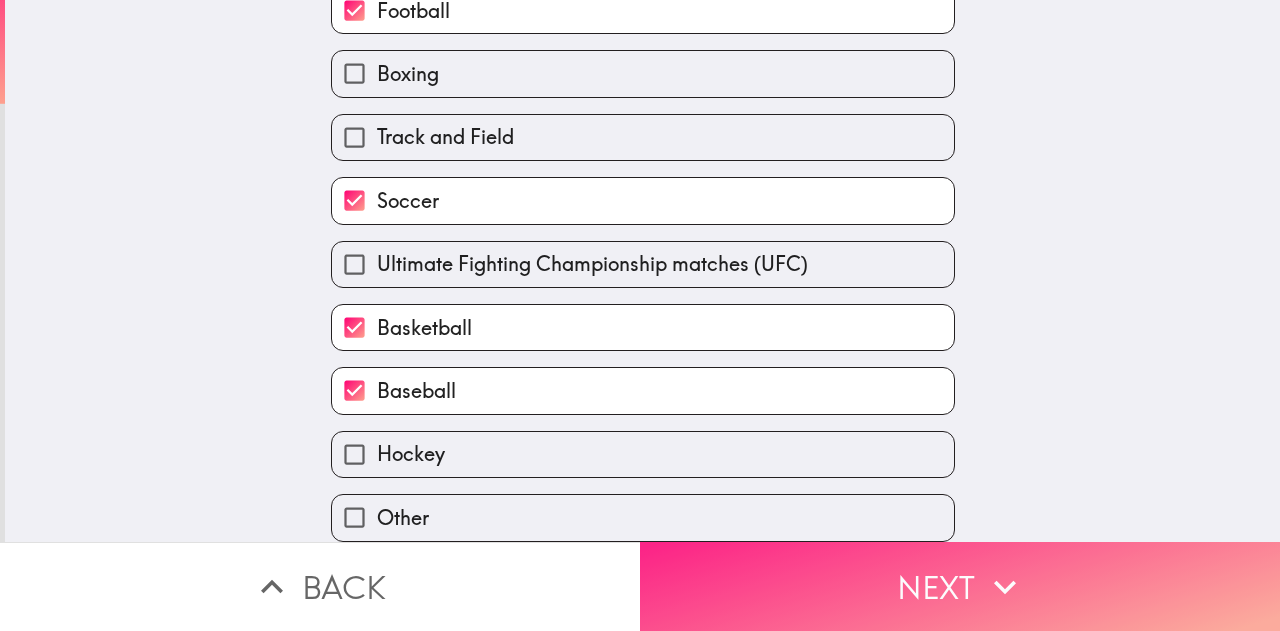 click on "Next" at bounding box center (960, 586) 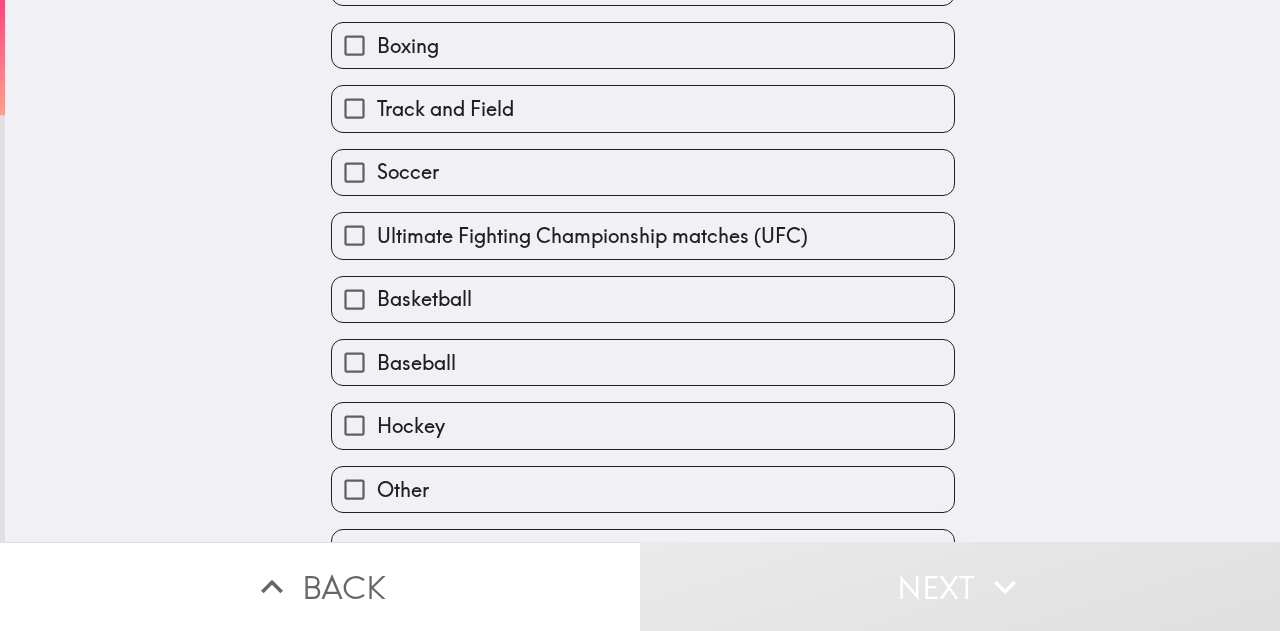 scroll, scrollTop: 365, scrollLeft: 0, axis: vertical 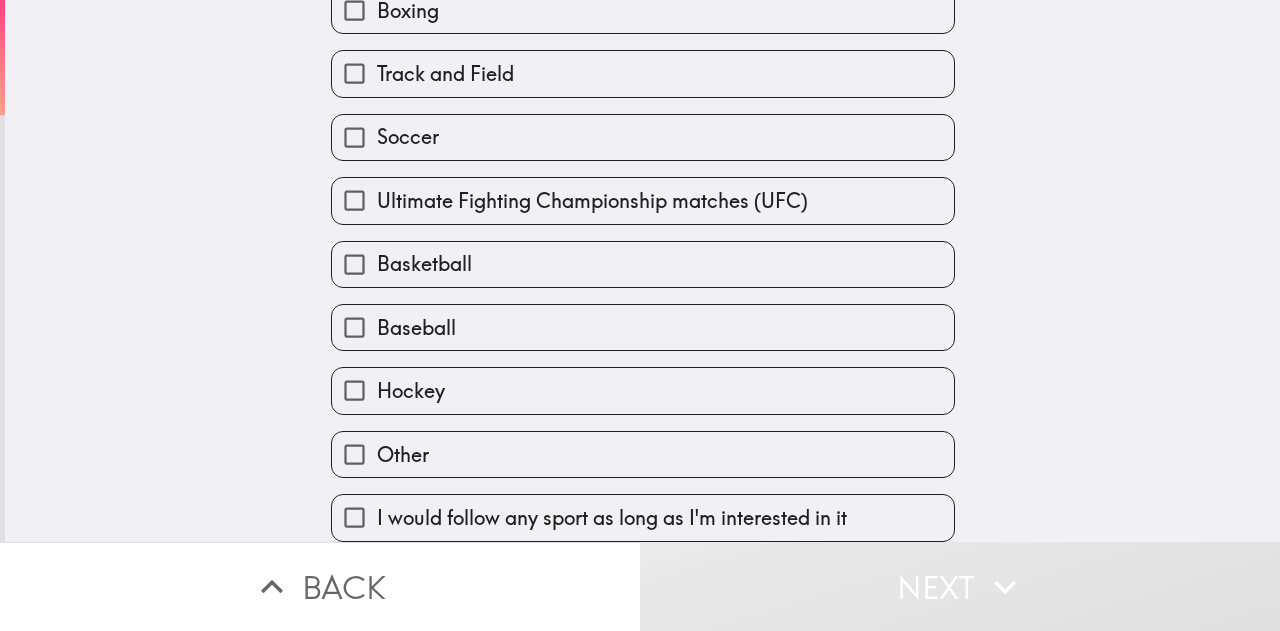 click on "Ultimate Fighting Championship matches (UFC)" at bounding box center [354, 200] 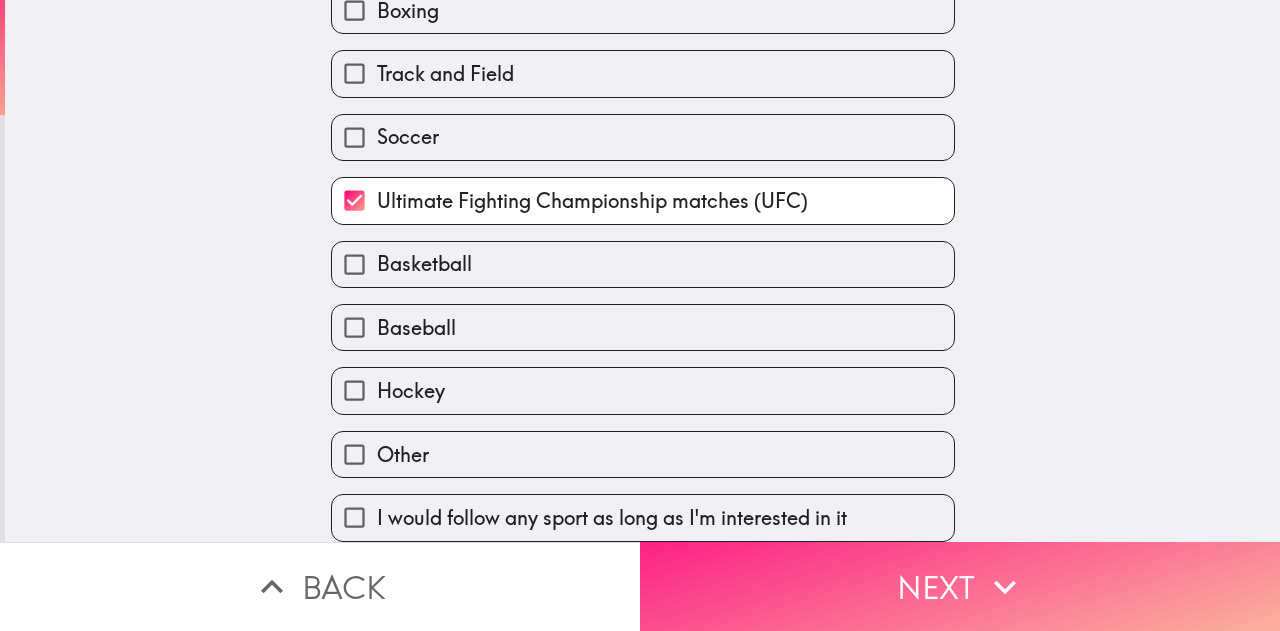 click on "Next" at bounding box center (960, 586) 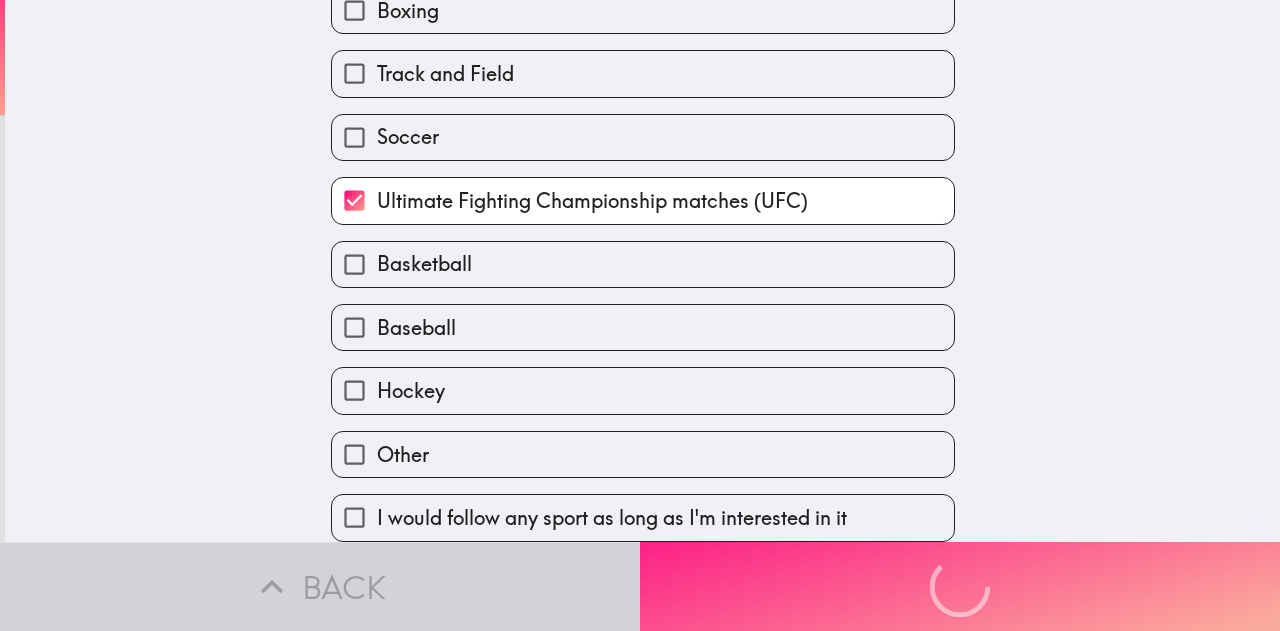 scroll, scrollTop: 220, scrollLeft: 0, axis: vertical 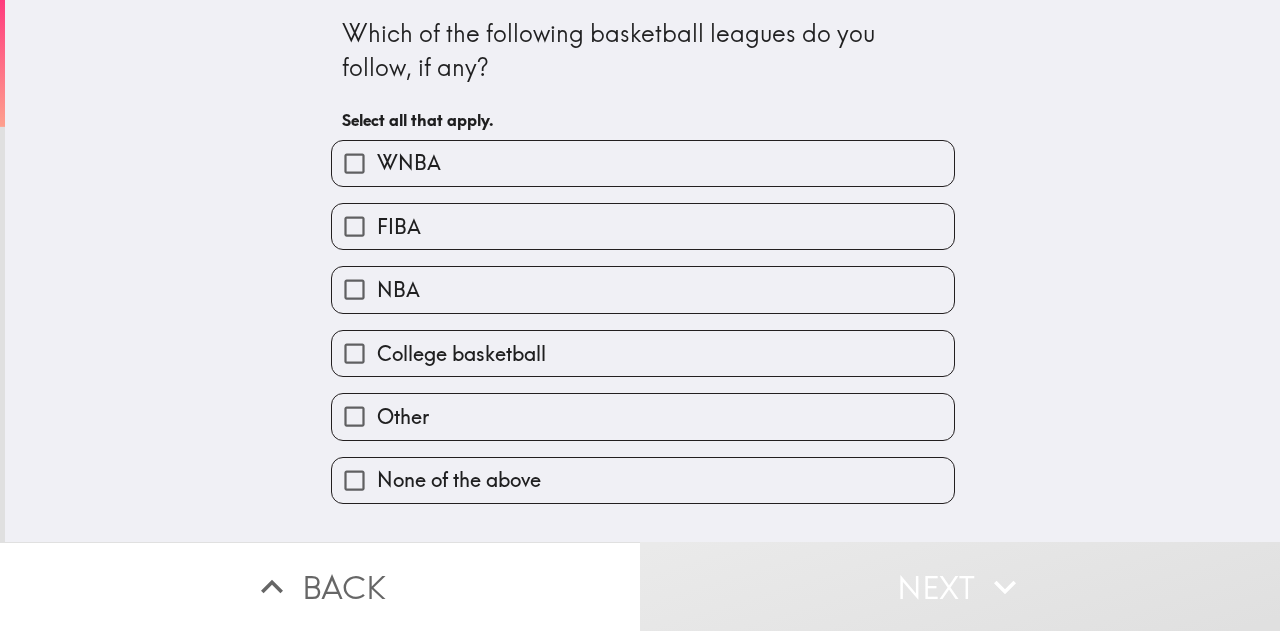 click on "WNBA" at bounding box center [354, 163] 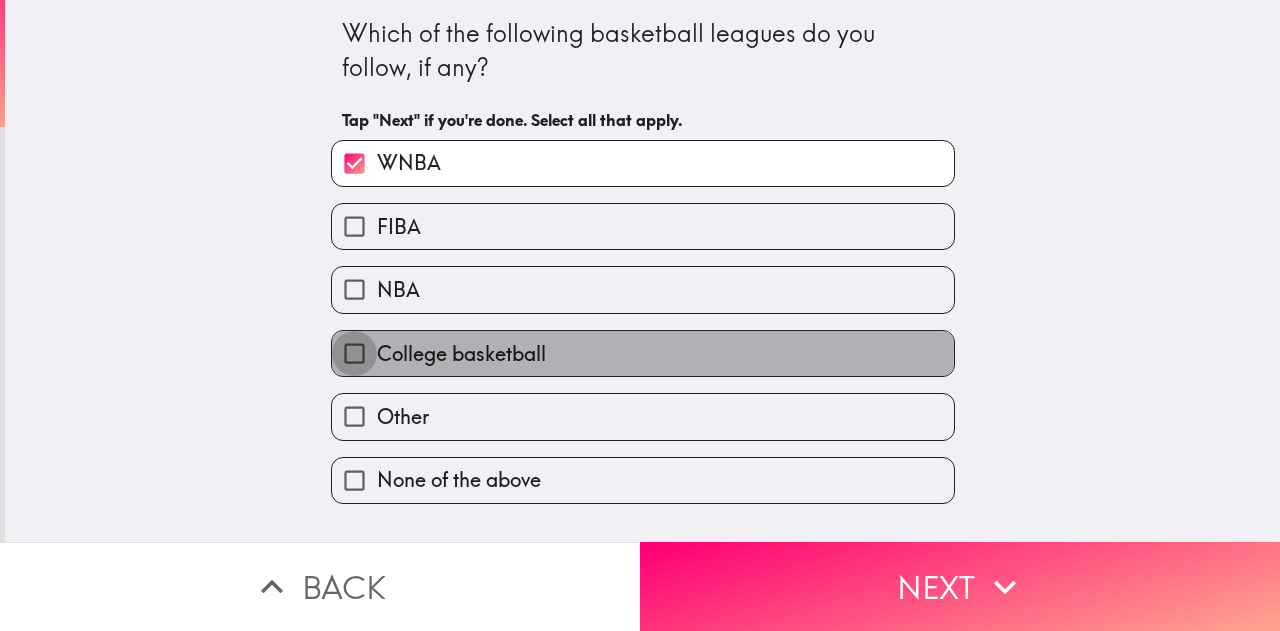 click on "College basketball" at bounding box center (354, 353) 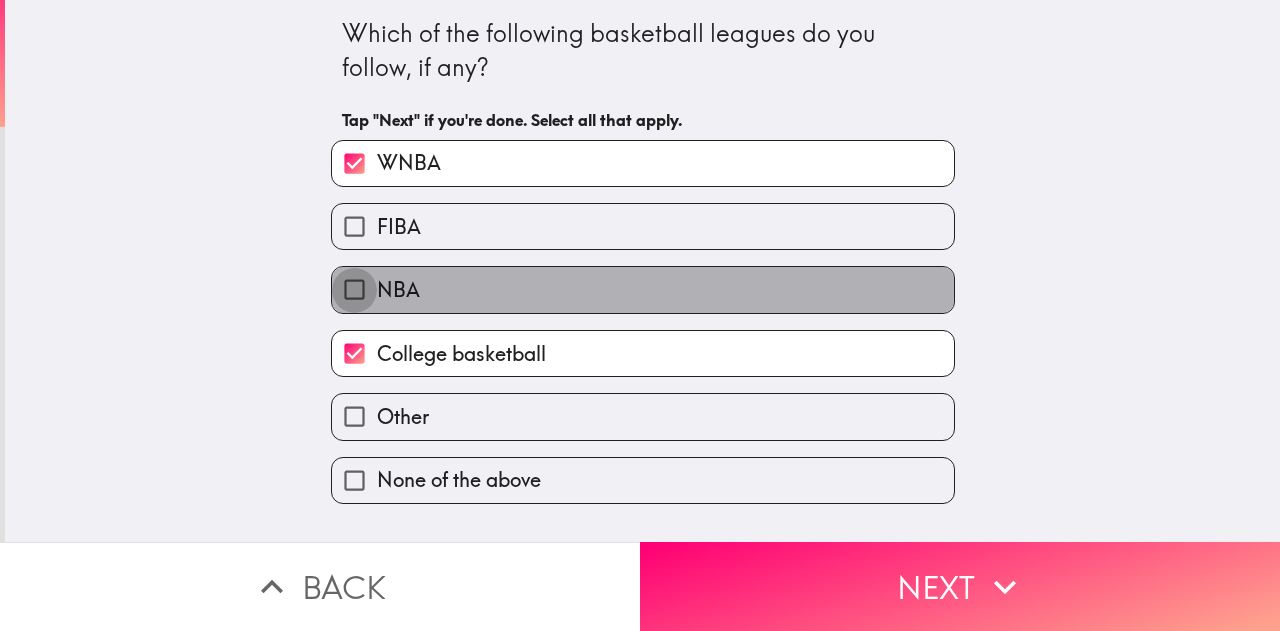 click on "NBA" at bounding box center [354, 289] 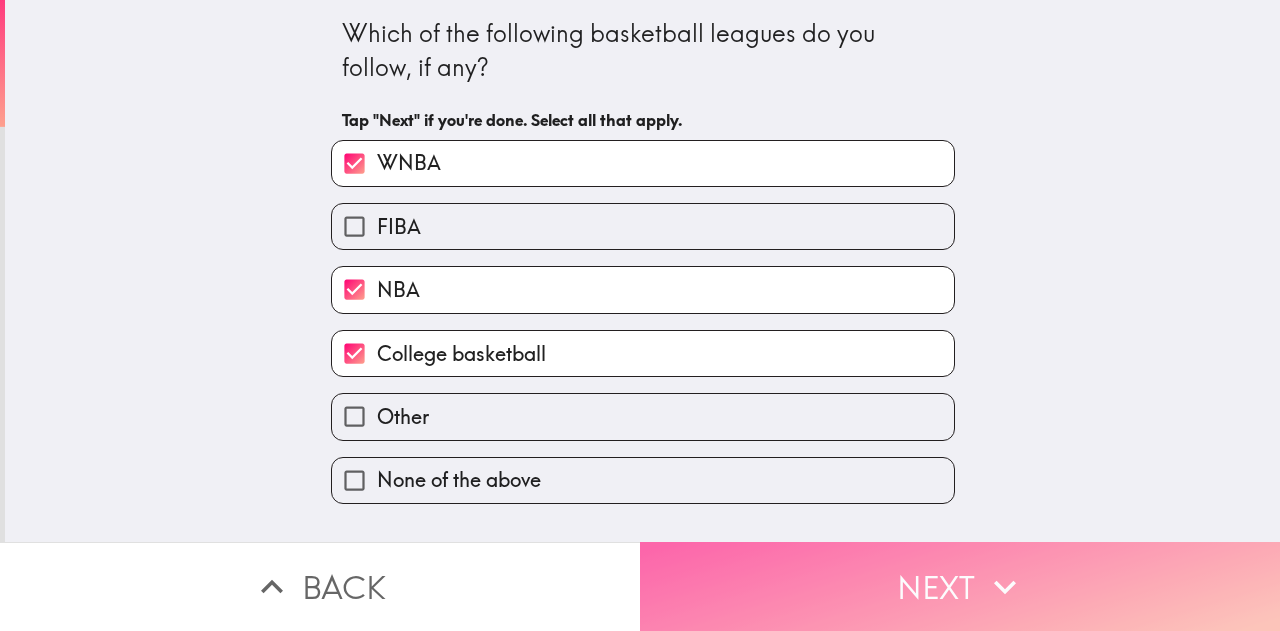 click on "Next" at bounding box center [960, 586] 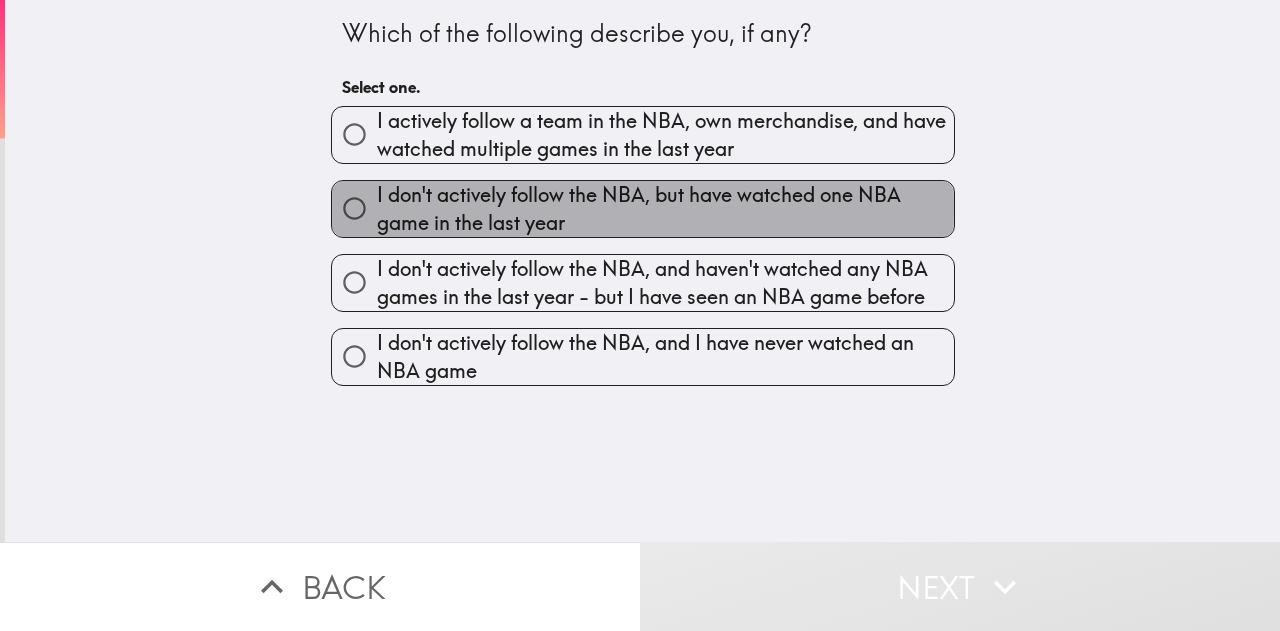 click on "I don't actively follow the NBA, but have watched one NBA game in the last year" at bounding box center [665, 209] 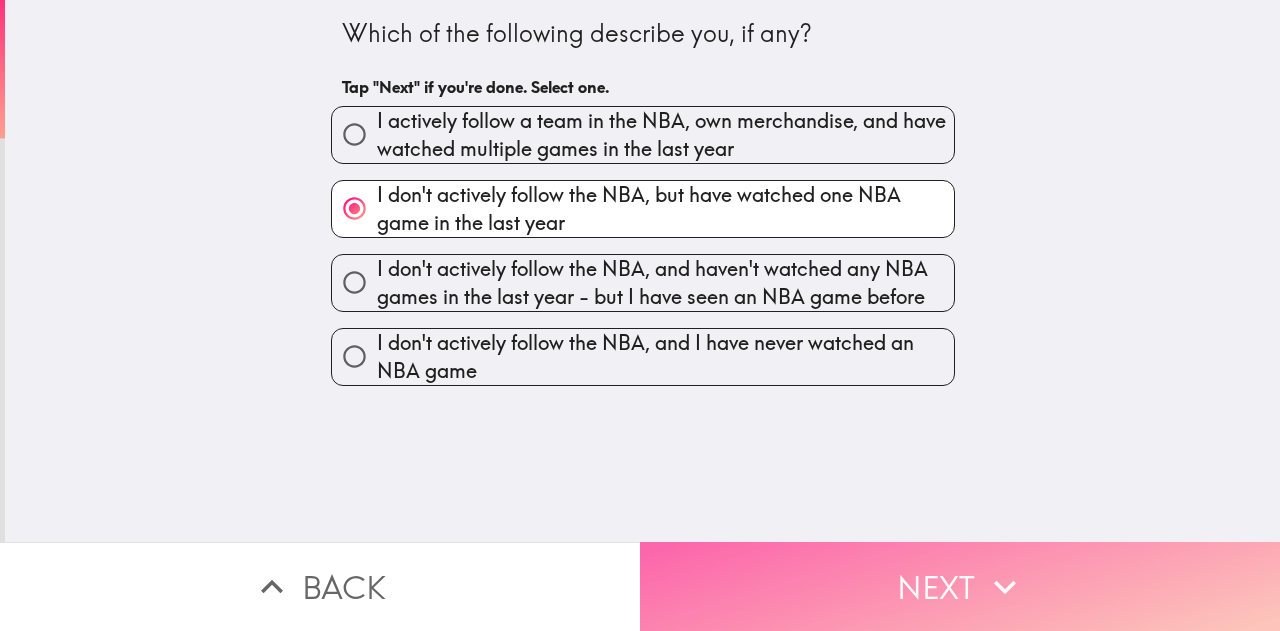 click on "Next" at bounding box center [960, 586] 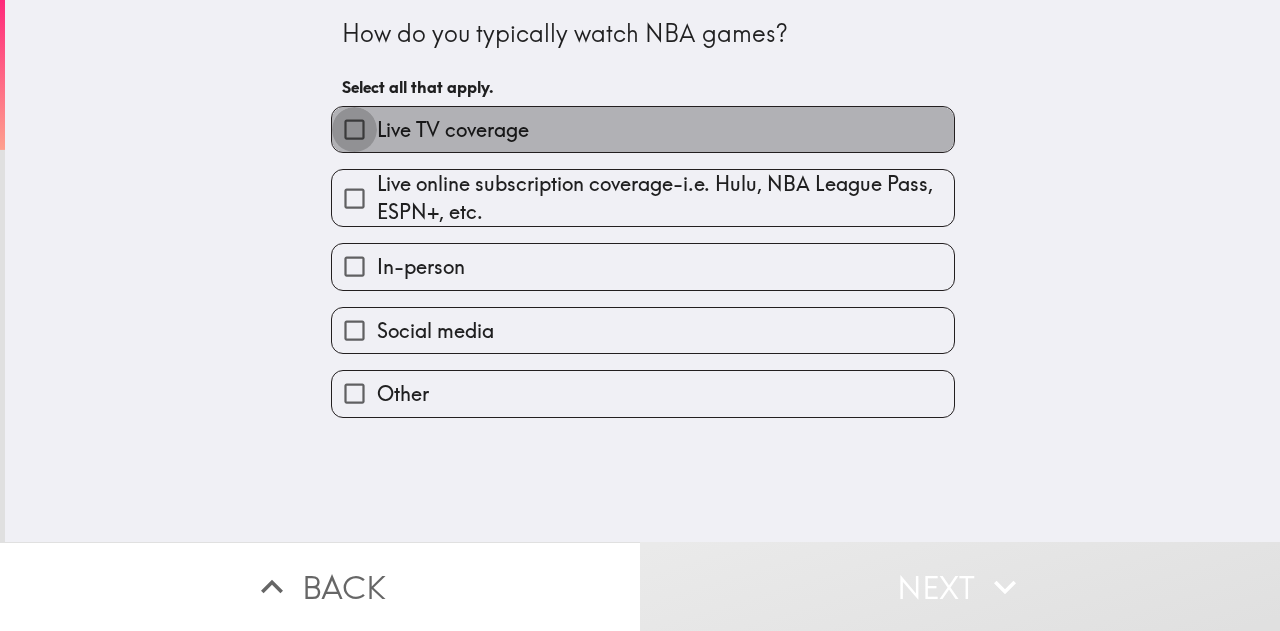 click on "Live TV coverage" at bounding box center [354, 129] 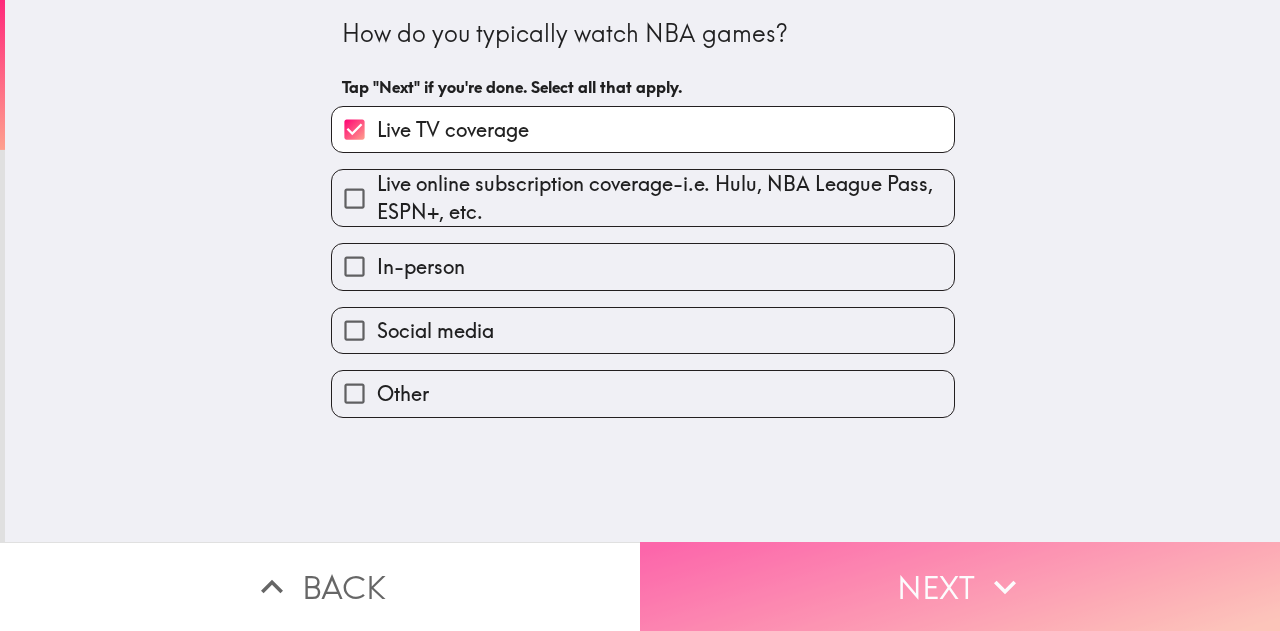 click on "Next" at bounding box center [960, 586] 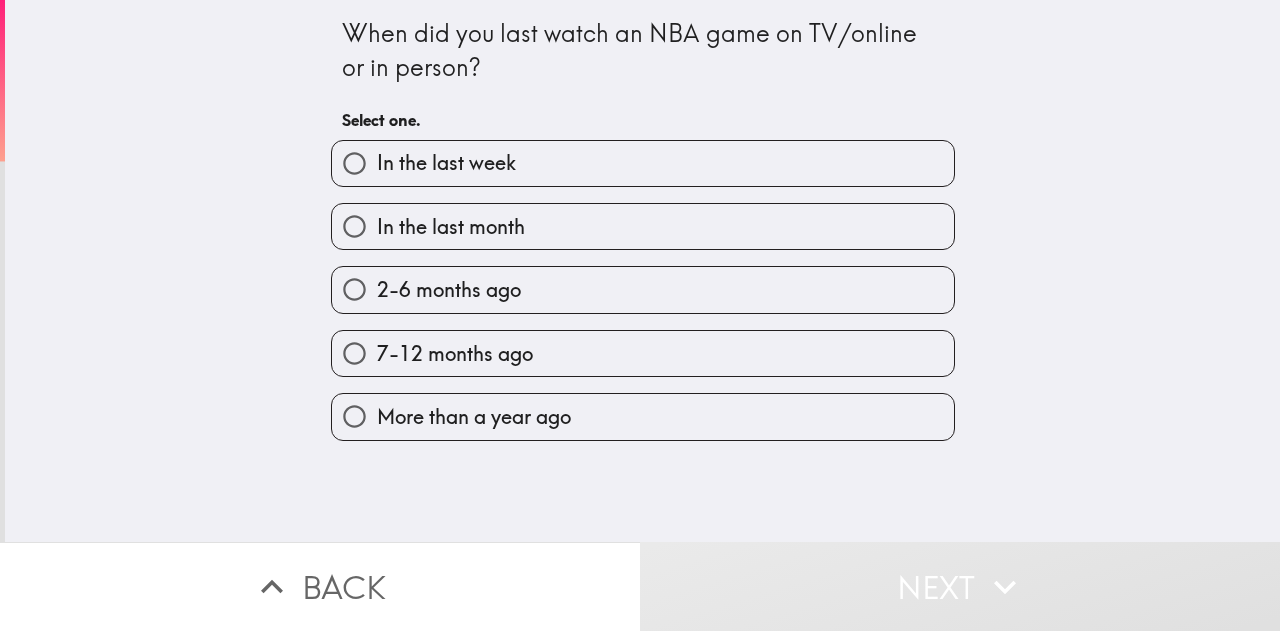click on "2-6 months ago" at bounding box center [354, 289] 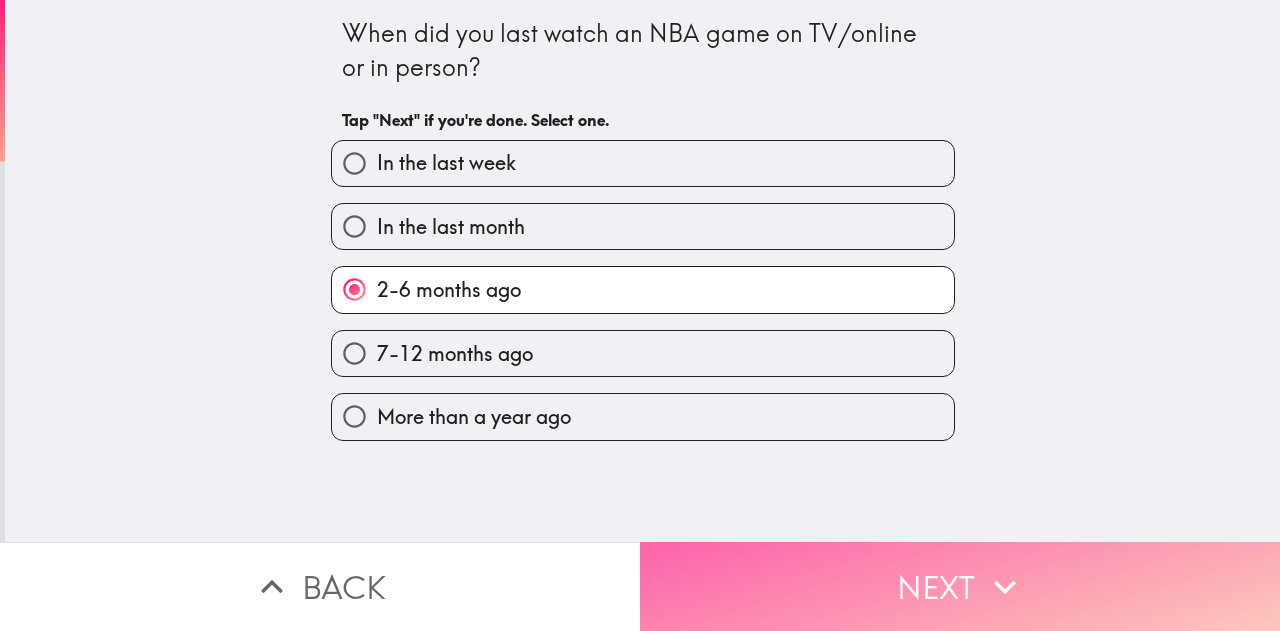 click on "Next" at bounding box center [960, 586] 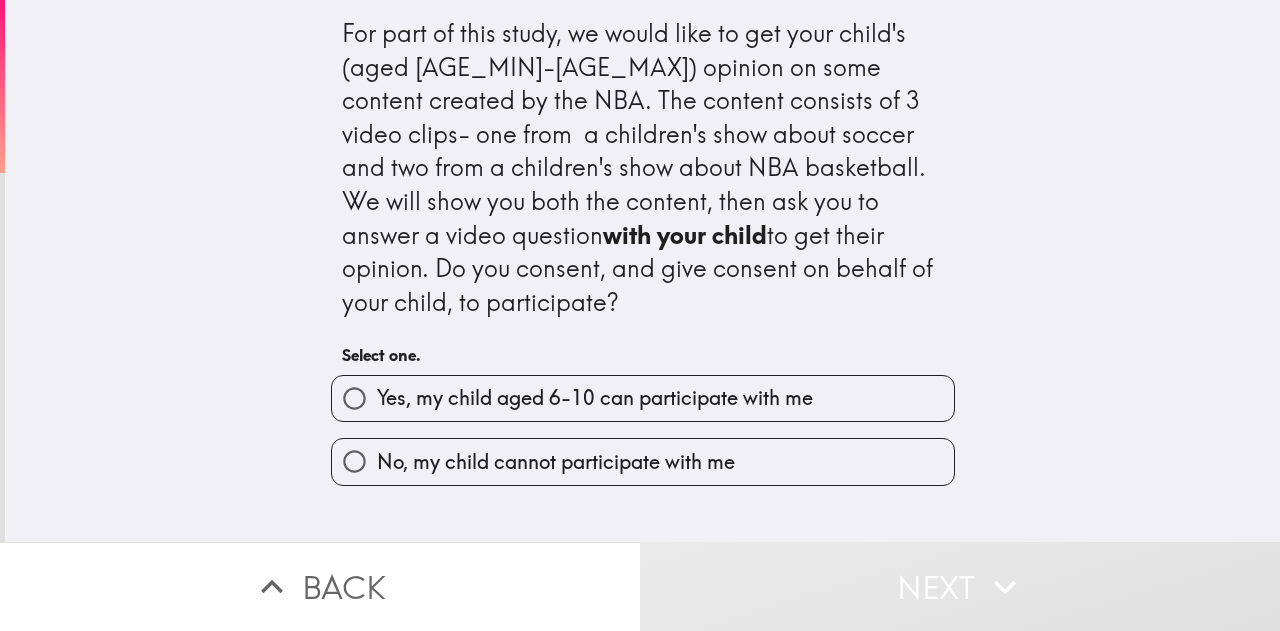 click on "Yes, my child aged 6-10 can participate with me" at bounding box center [354, 398] 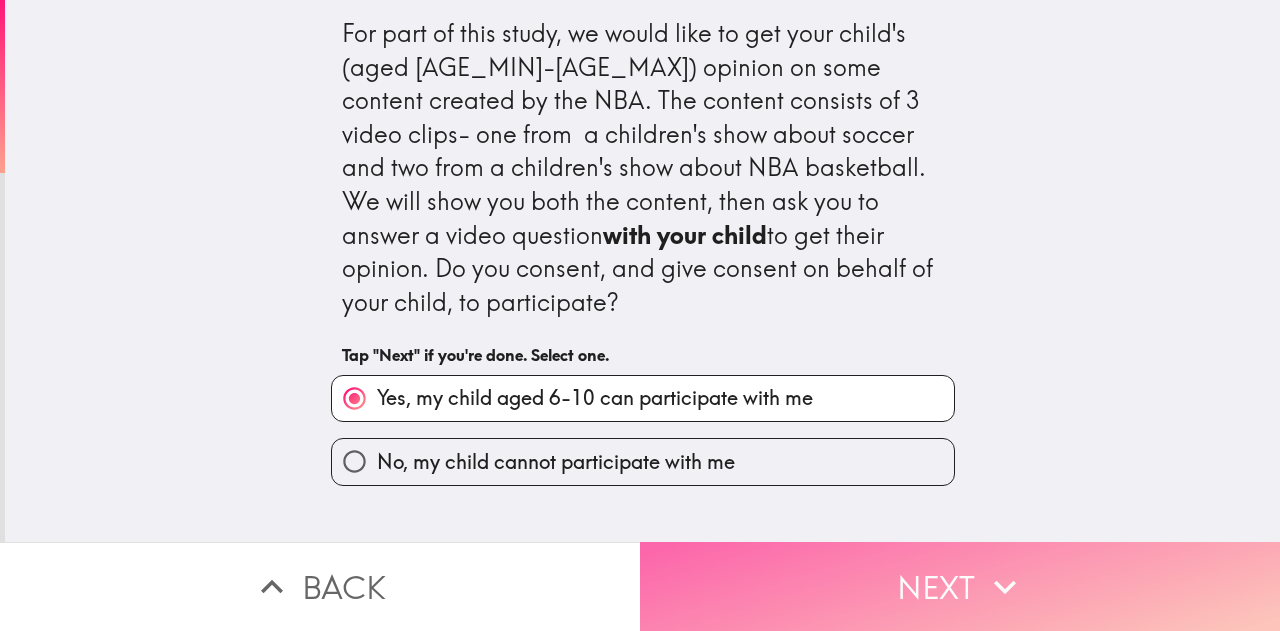 click on "Next" at bounding box center [960, 586] 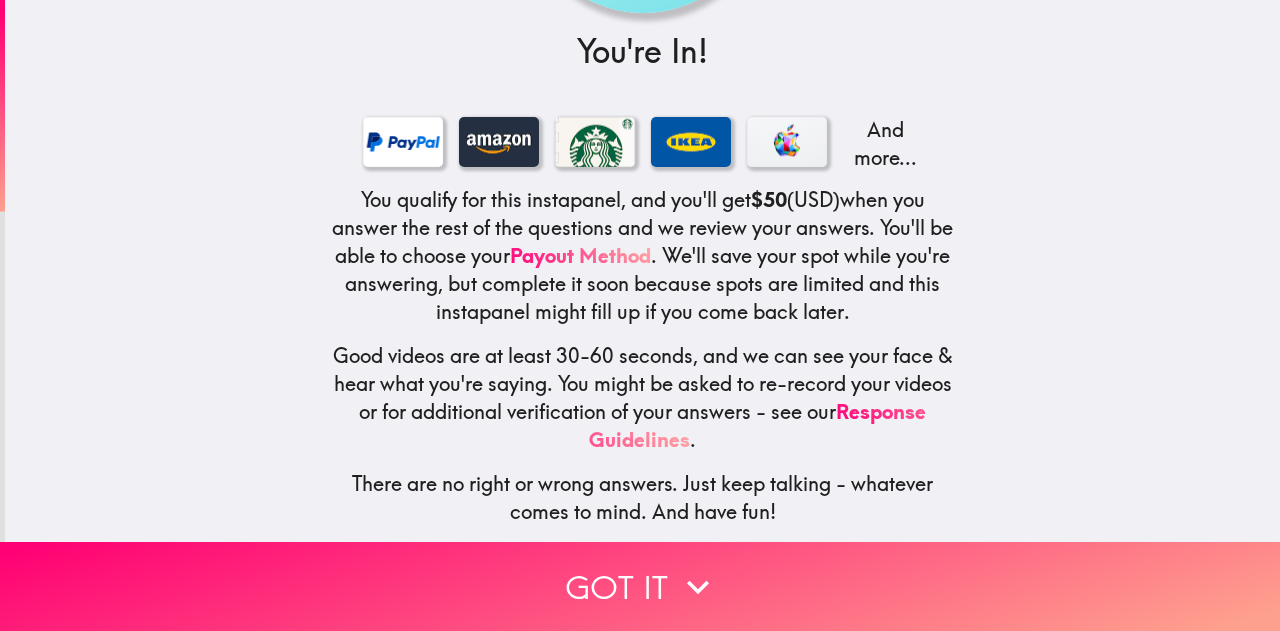 scroll, scrollTop: 273, scrollLeft: 0, axis: vertical 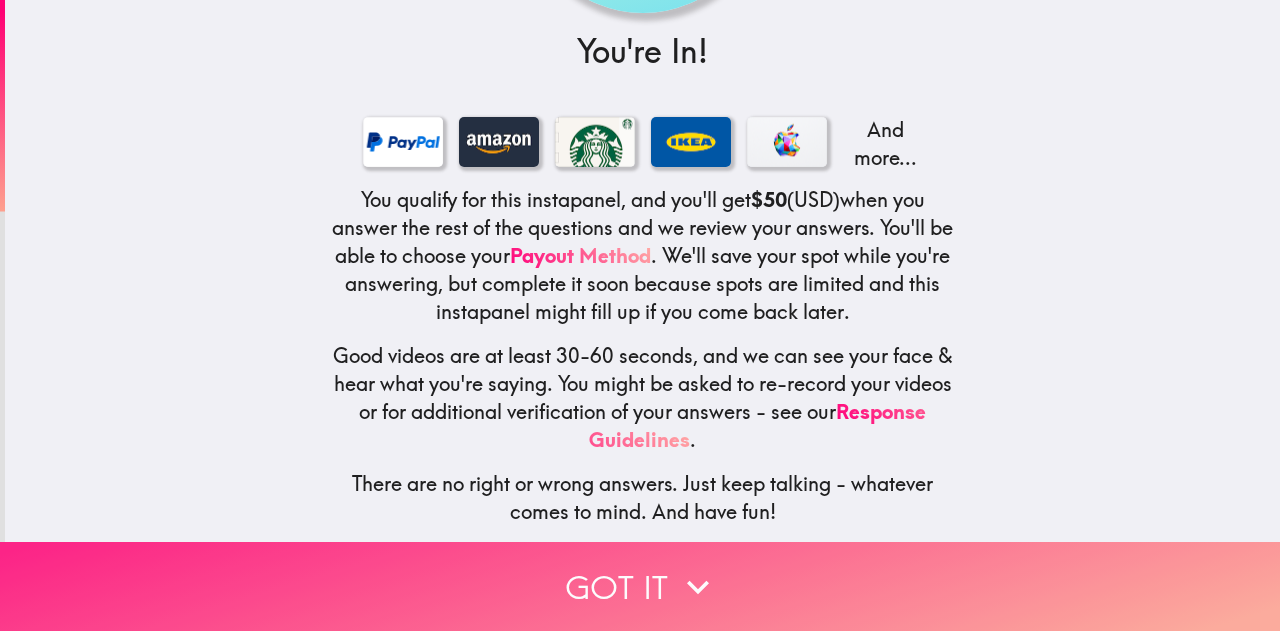 click 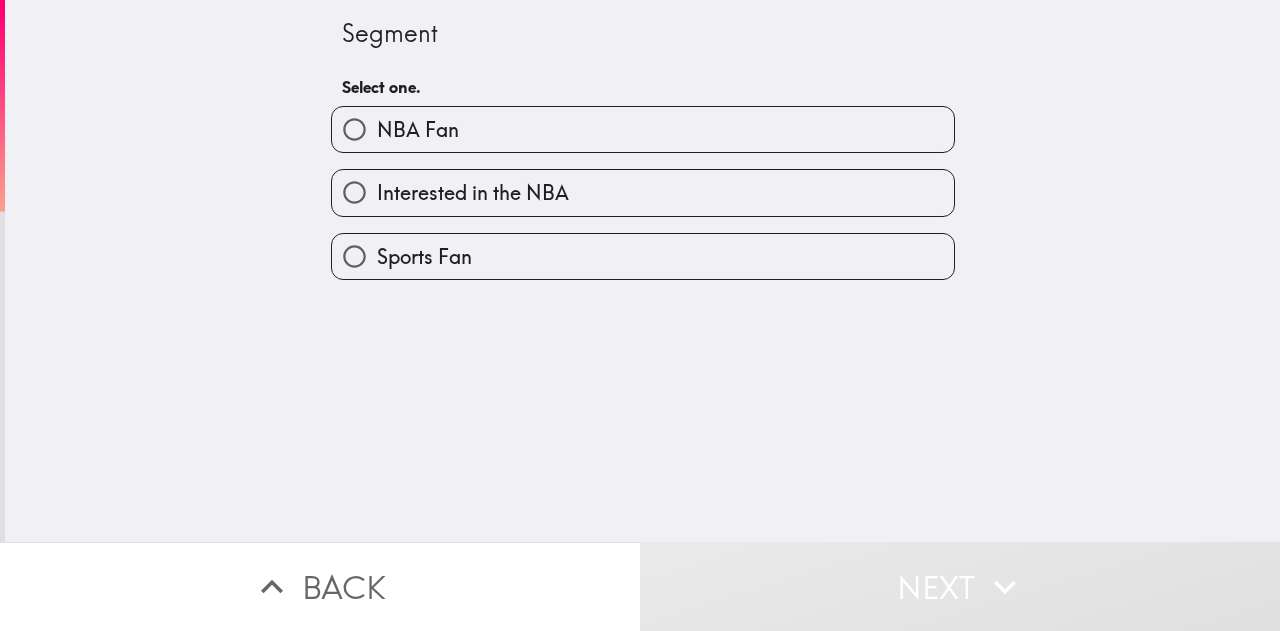 scroll, scrollTop: 0, scrollLeft: 0, axis: both 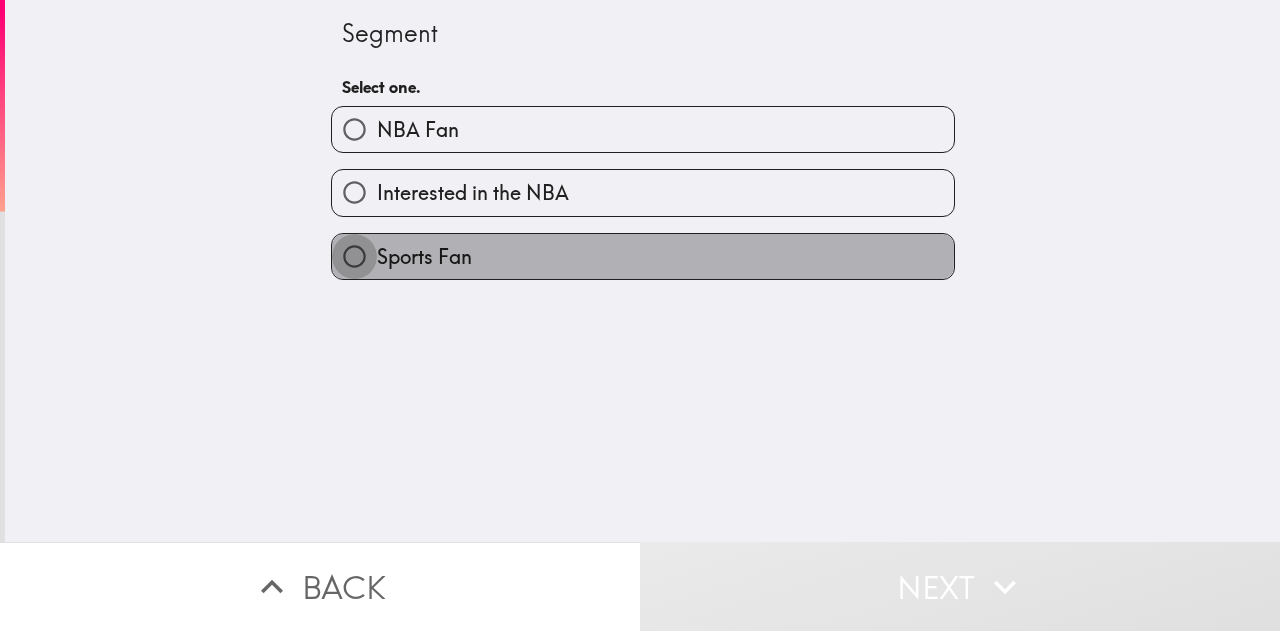 click on "Sports Fan" at bounding box center [354, 256] 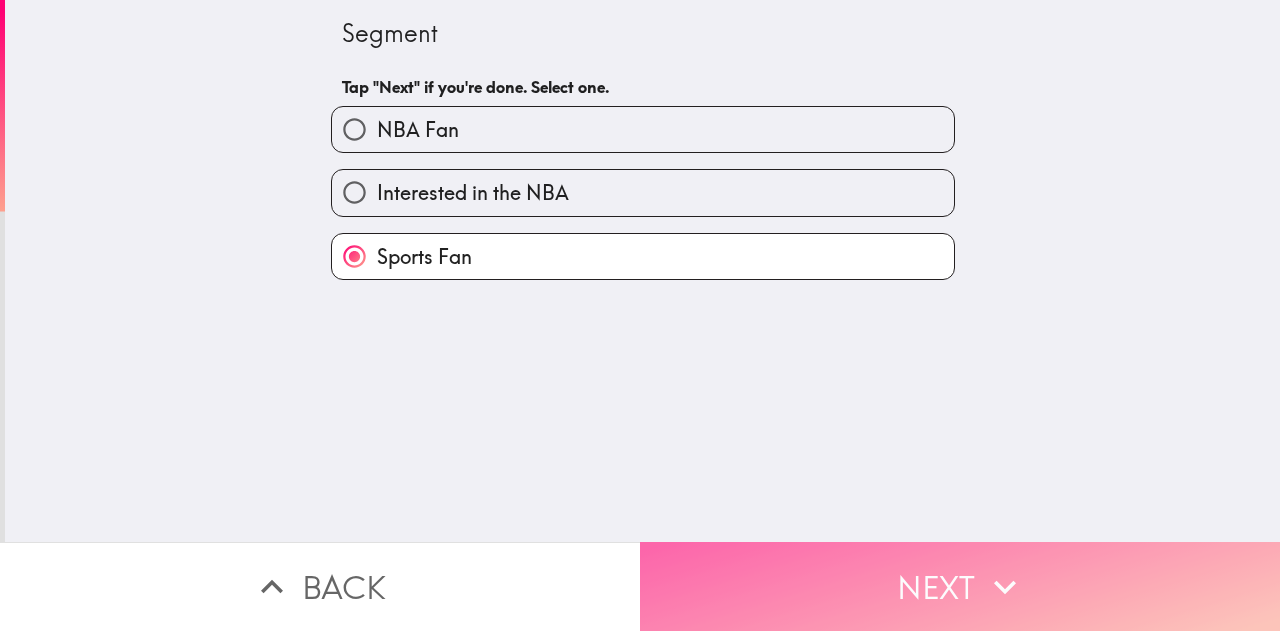 click on "Next" at bounding box center (960, 586) 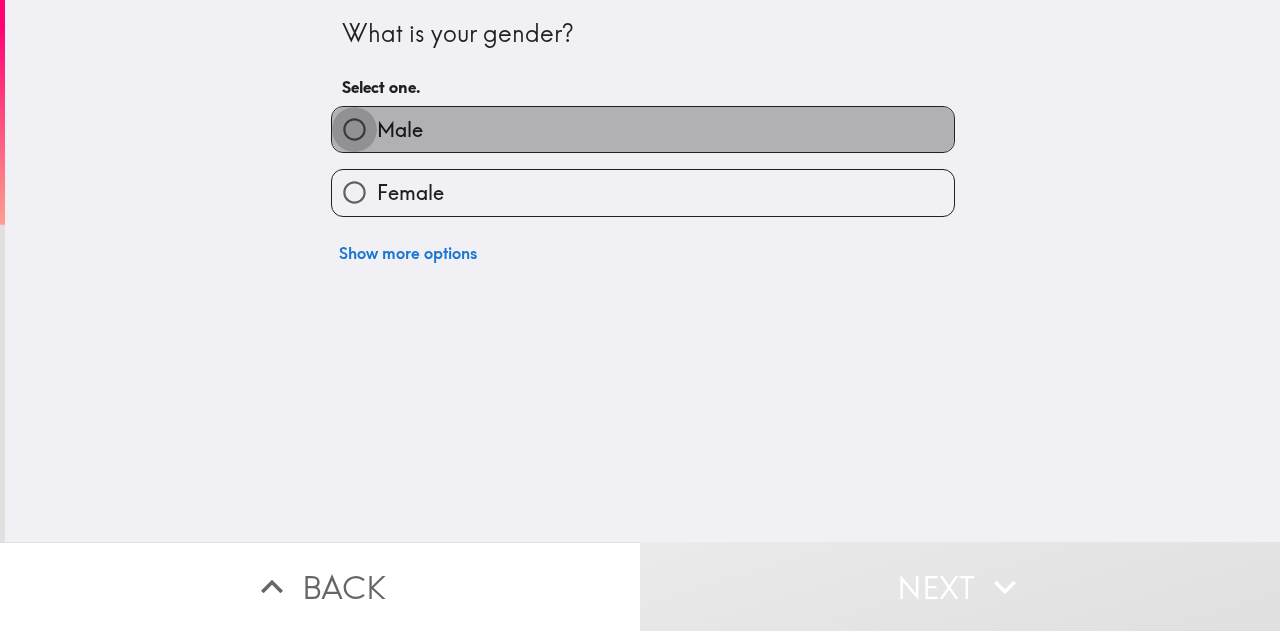 click on "Male" at bounding box center [354, 129] 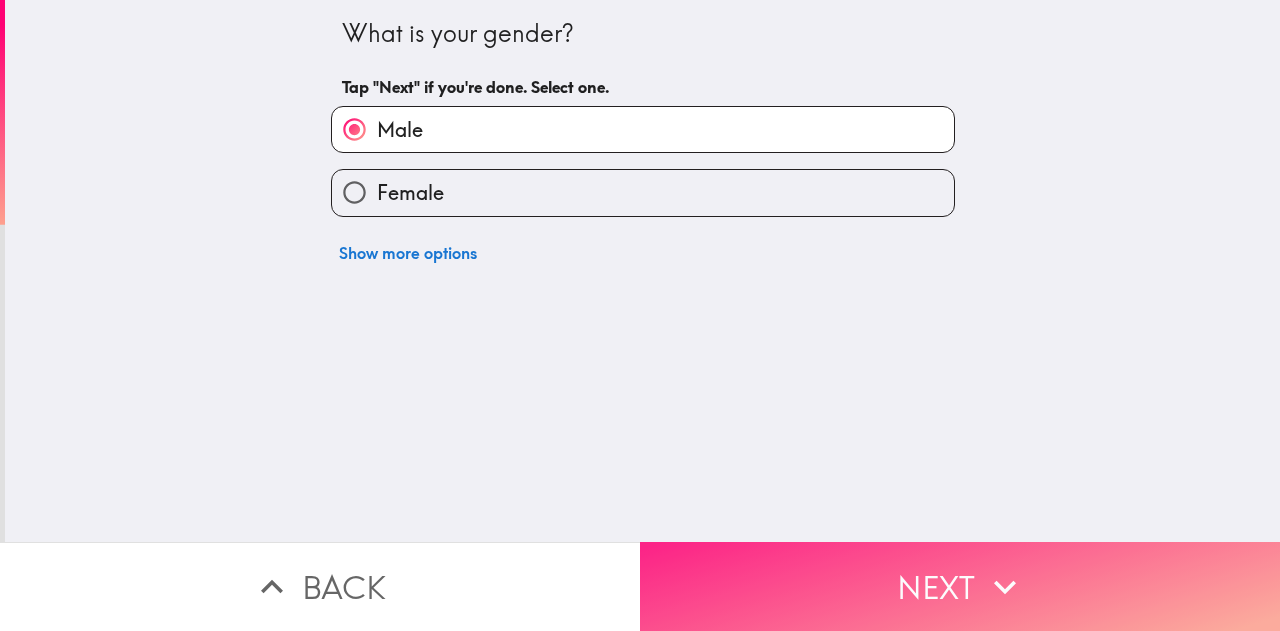 click on "Next" at bounding box center [960, 586] 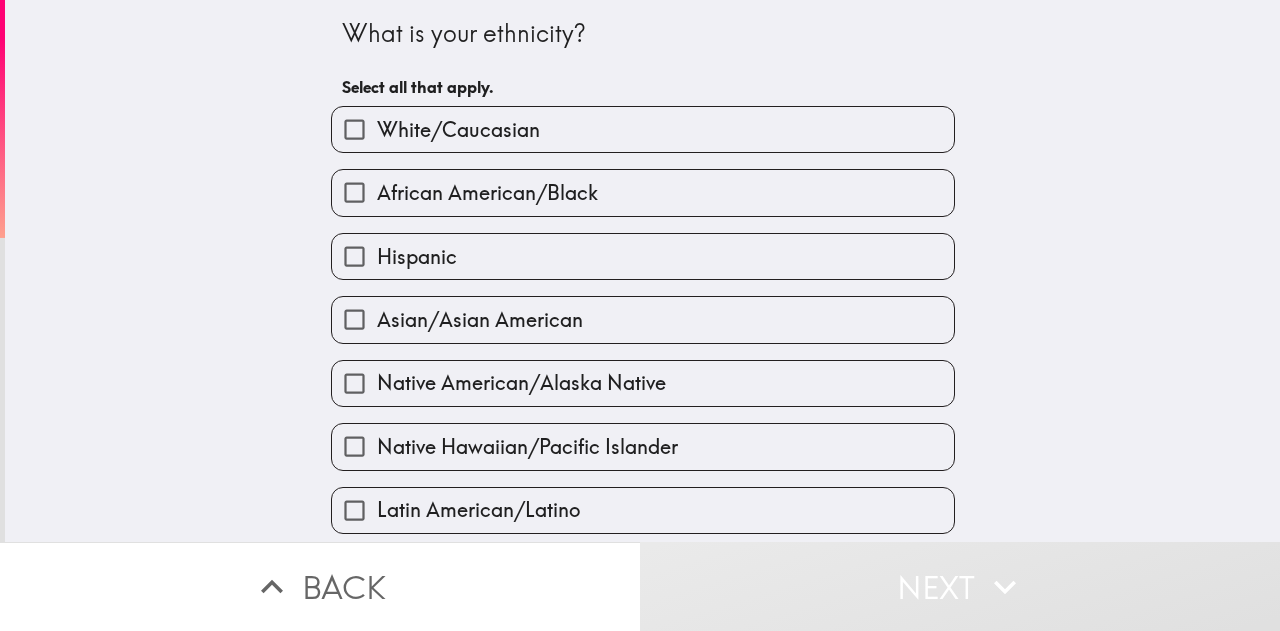 click on "White/Caucasian" at bounding box center (354, 129) 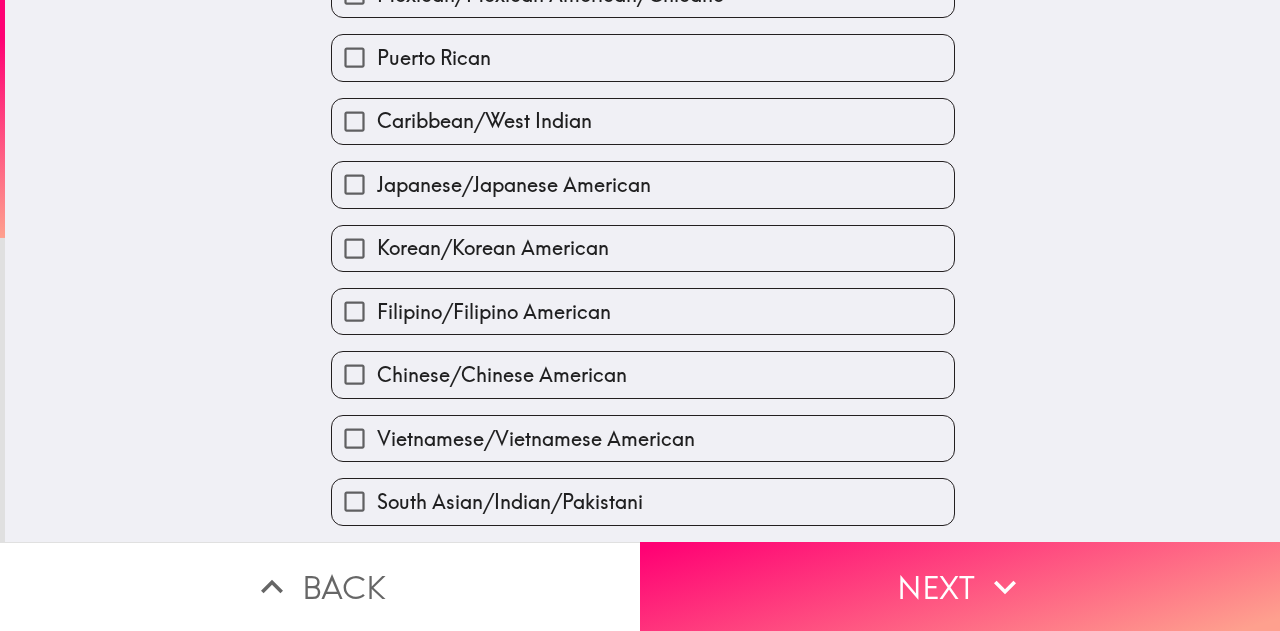 scroll, scrollTop: 780, scrollLeft: 0, axis: vertical 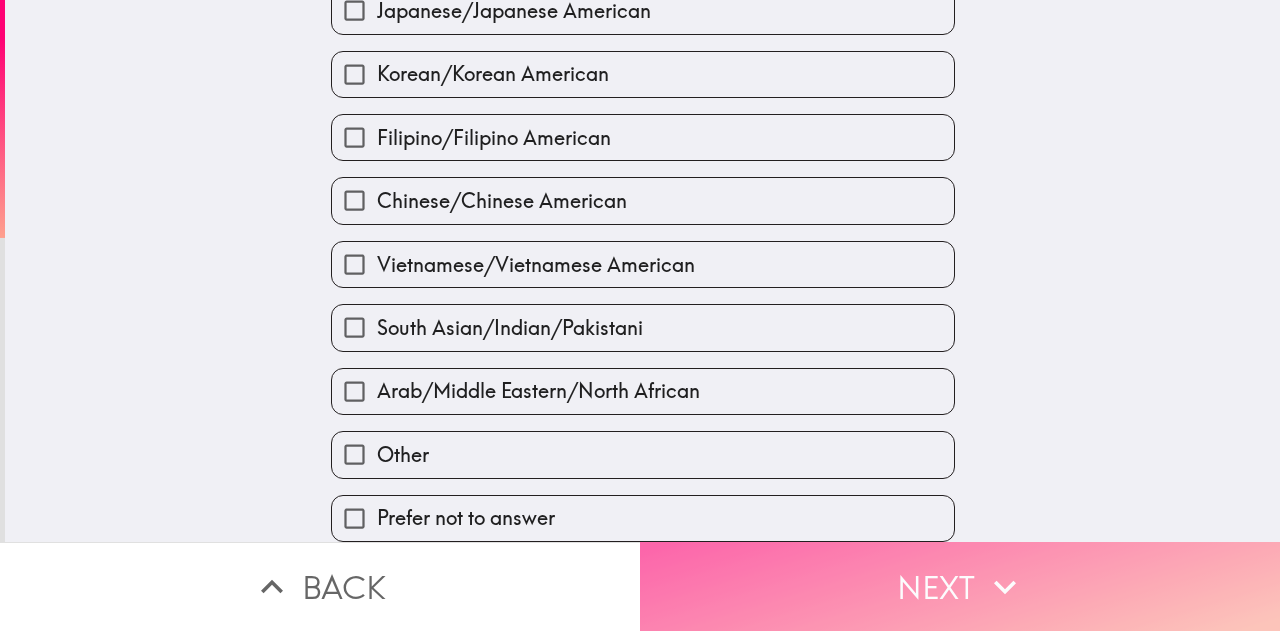 click on "Next" at bounding box center (960, 586) 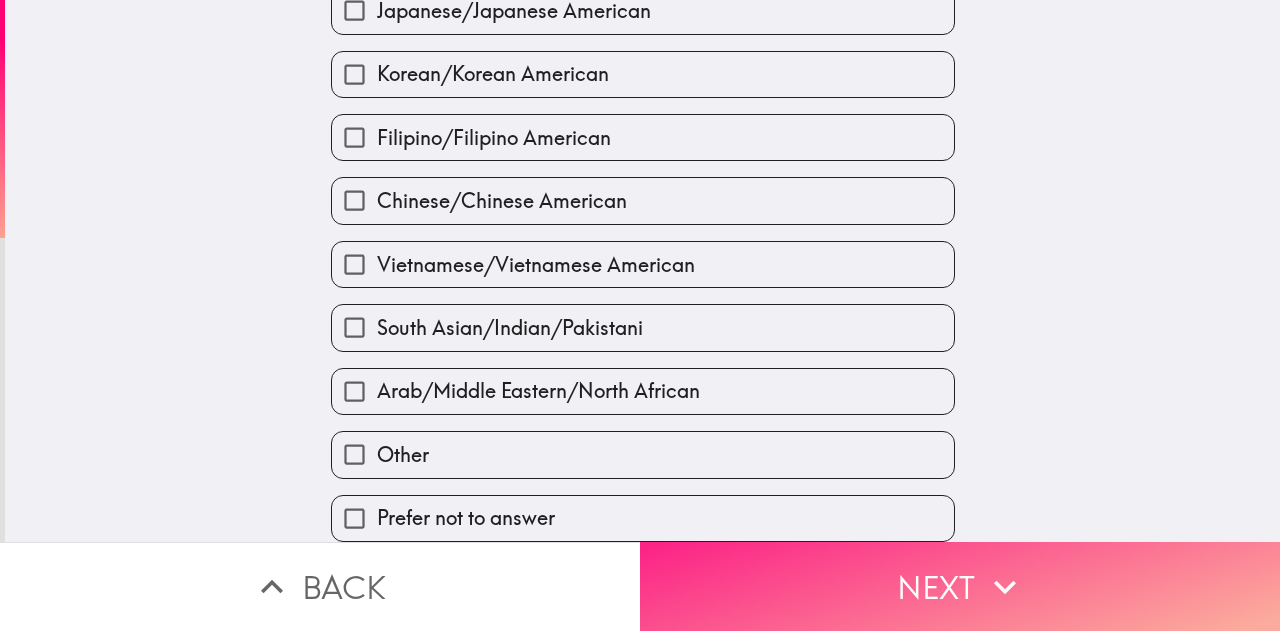 scroll, scrollTop: 0, scrollLeft: 0, axis: both 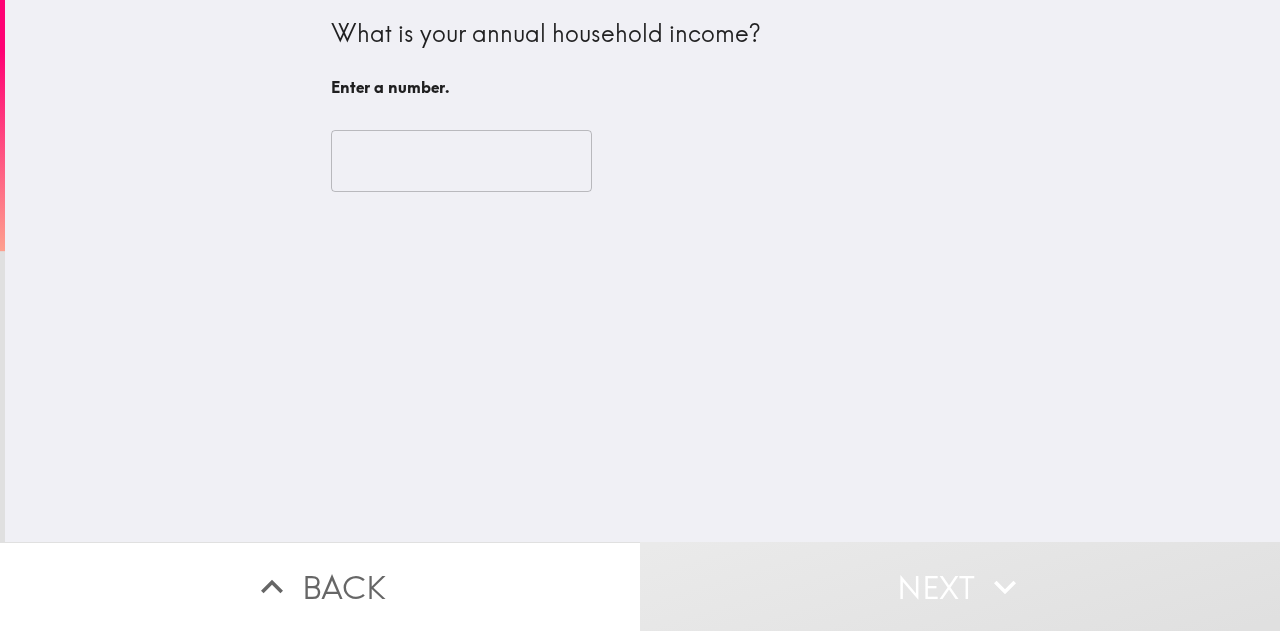click at bounding box center (461, 161) 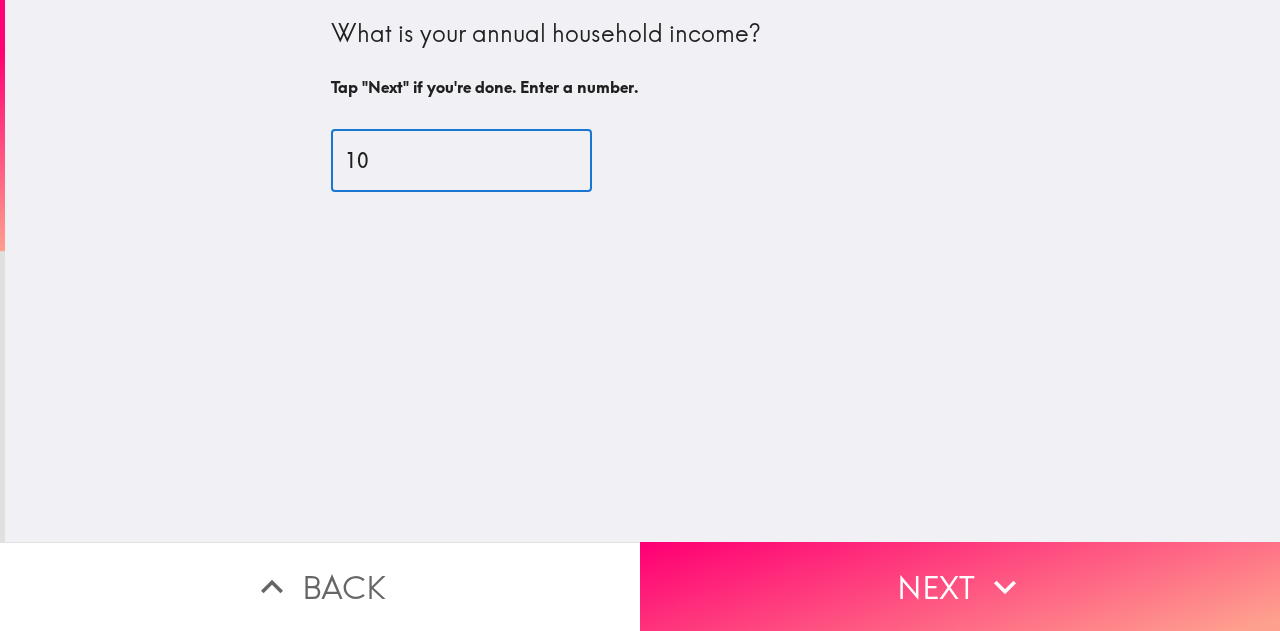 click on "10" at bounding box center [461, 161] 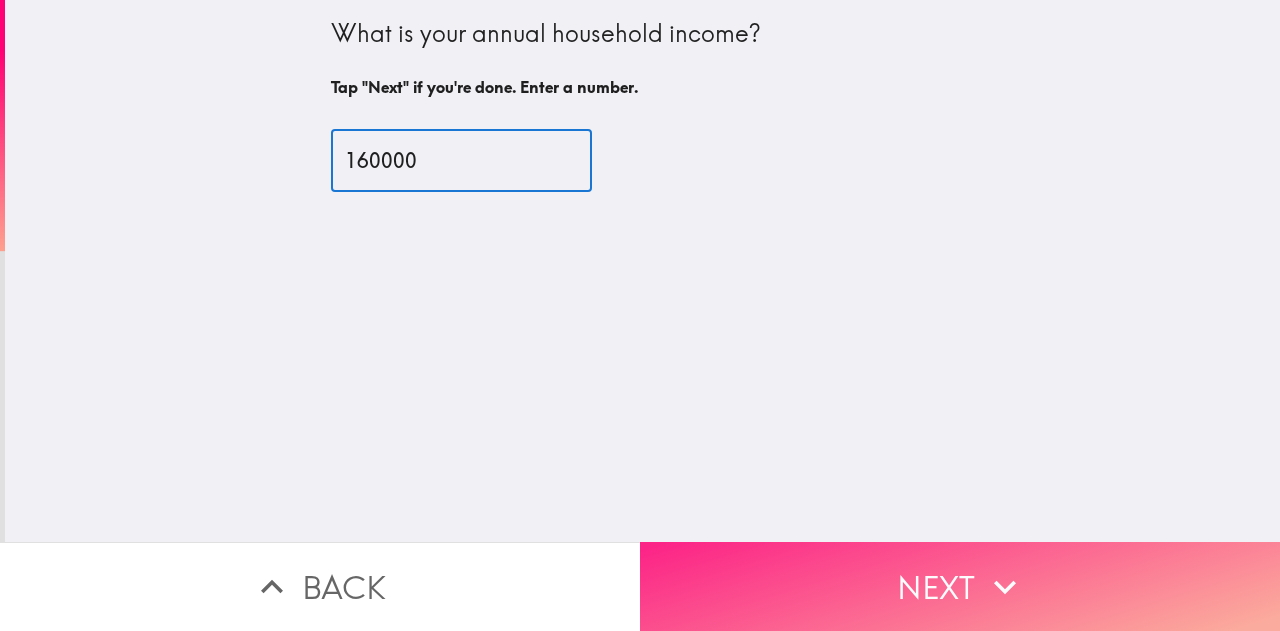 type on "160000" 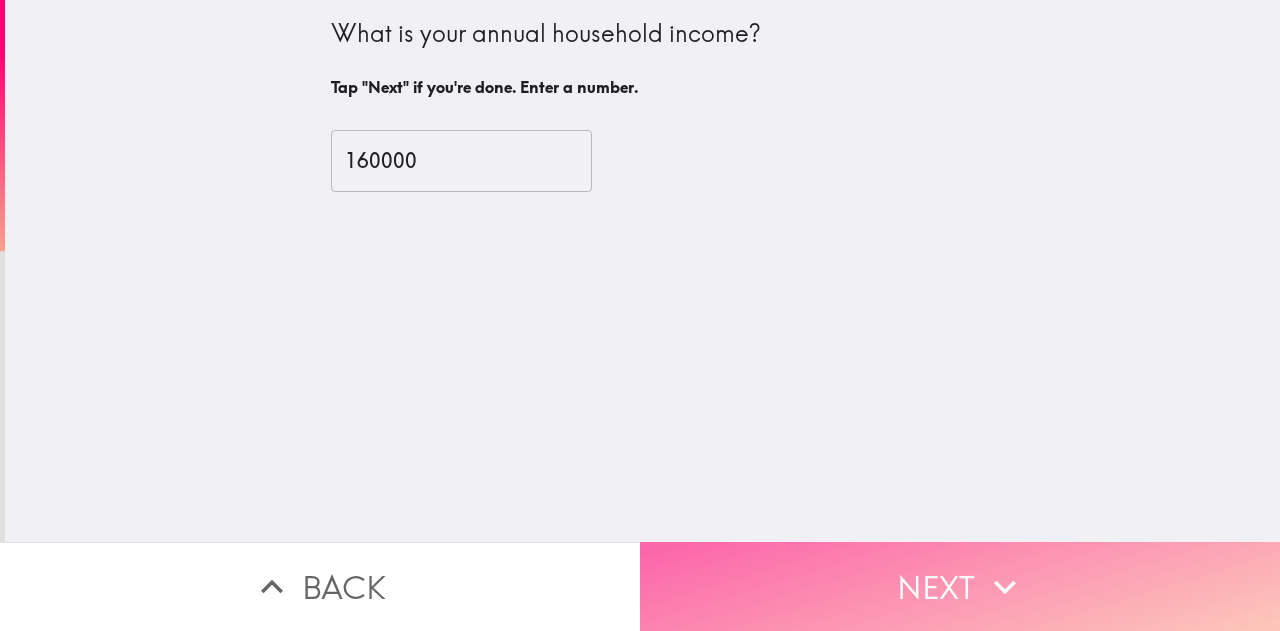 click on "Next" at bounding box center (960, 586) 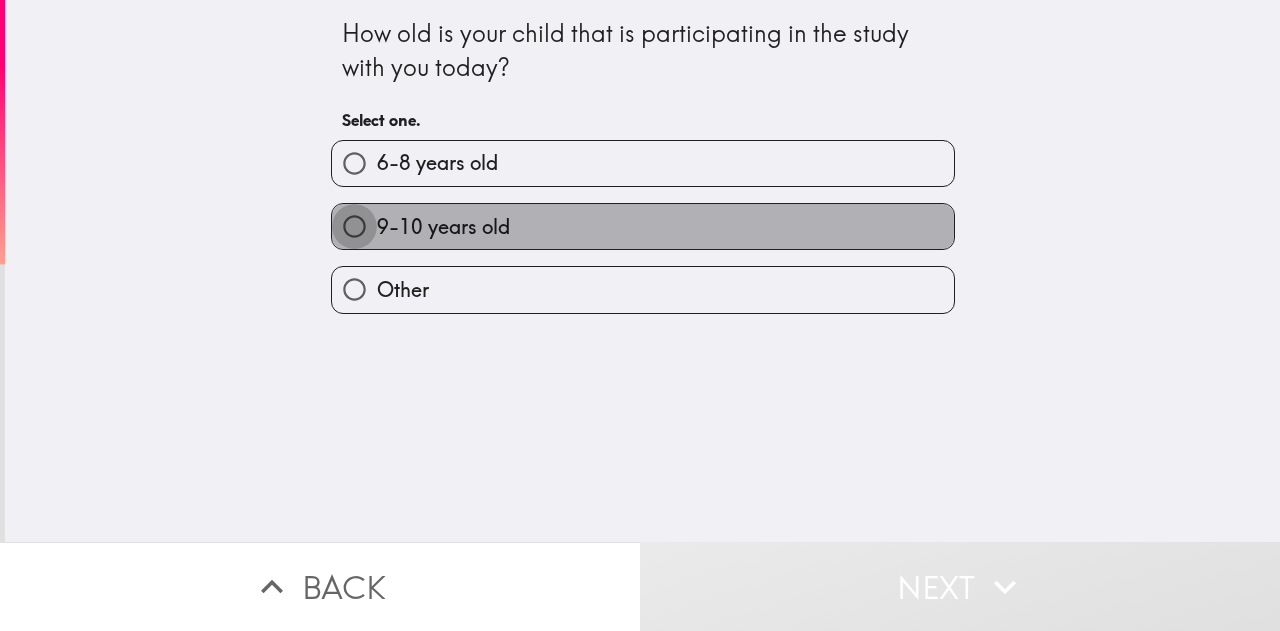 click on "9-10 years old" at bounding box center [354, 226] 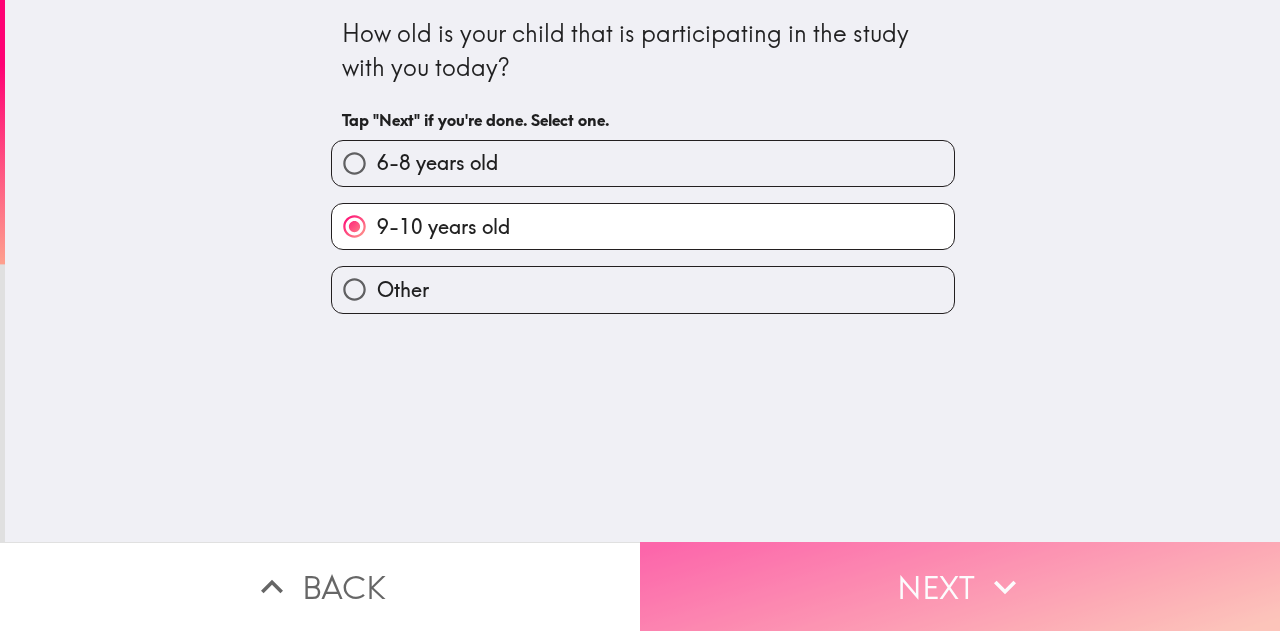 click on "Next" at bounding box center (960, 586) 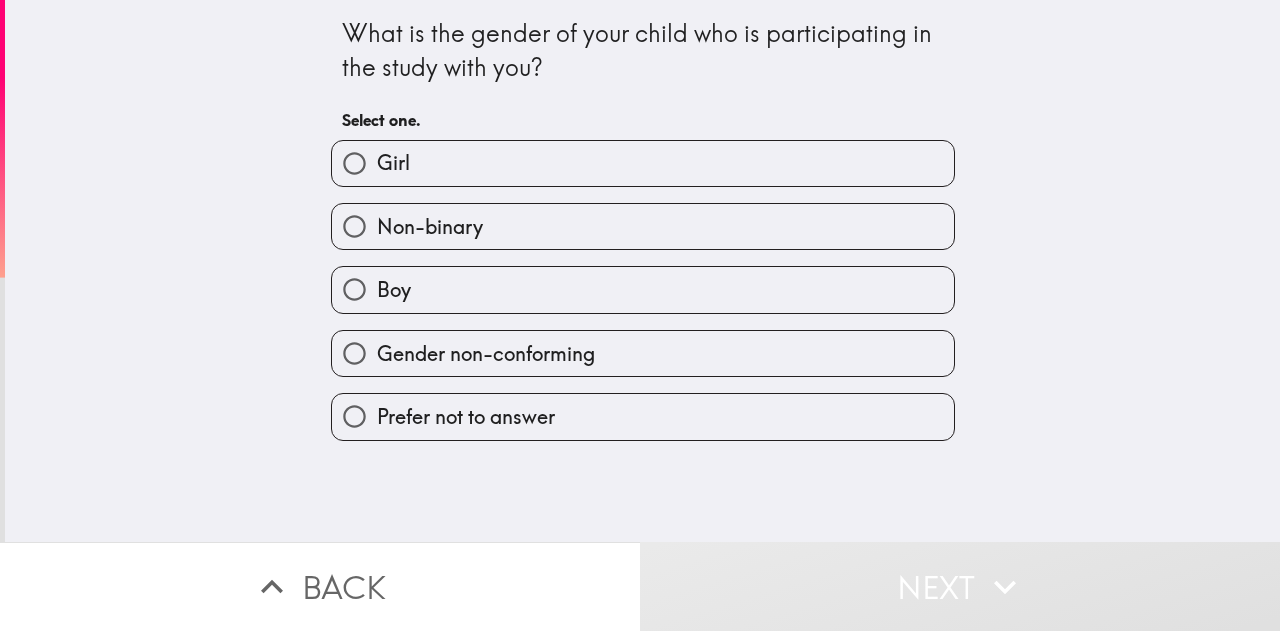 click on "Girl" at bounding box center (354, 163) 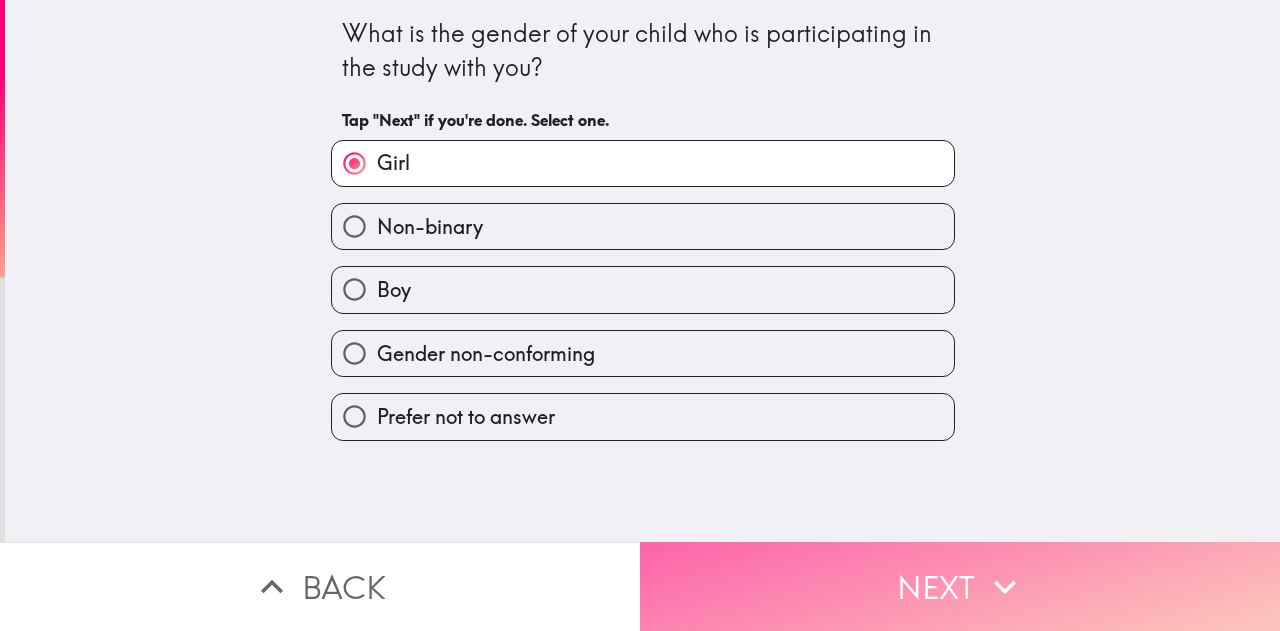 click on "Next" at bounding box center [960, 586] 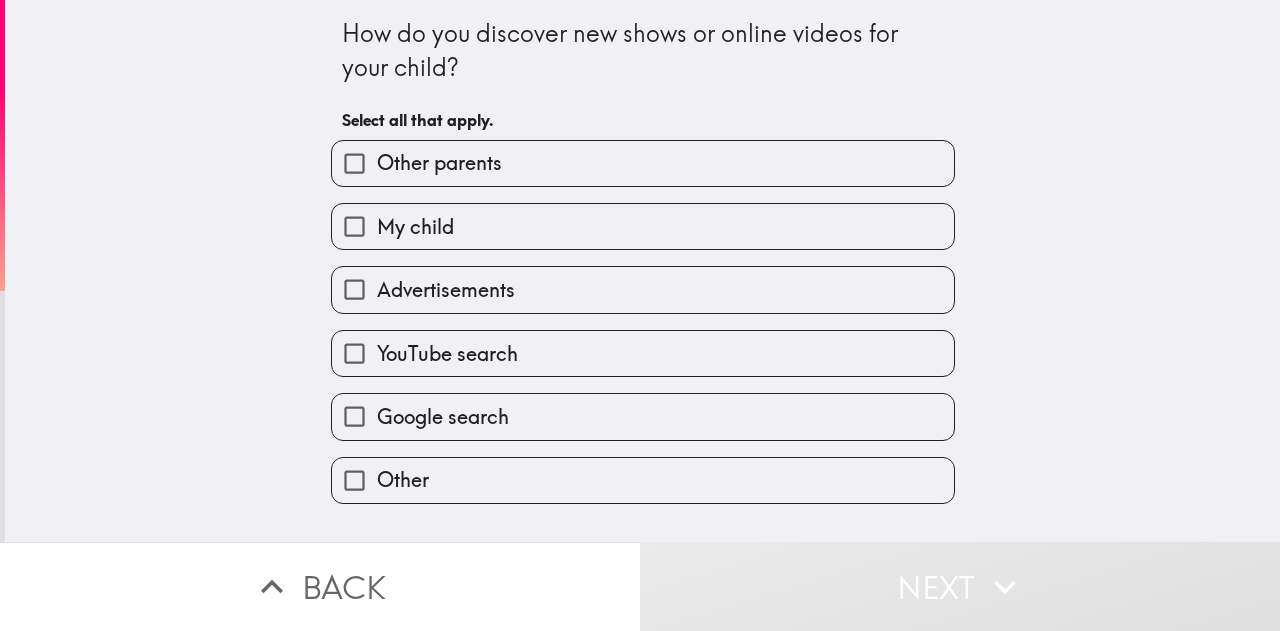 click on "My child" at bounding box center (354, 226) 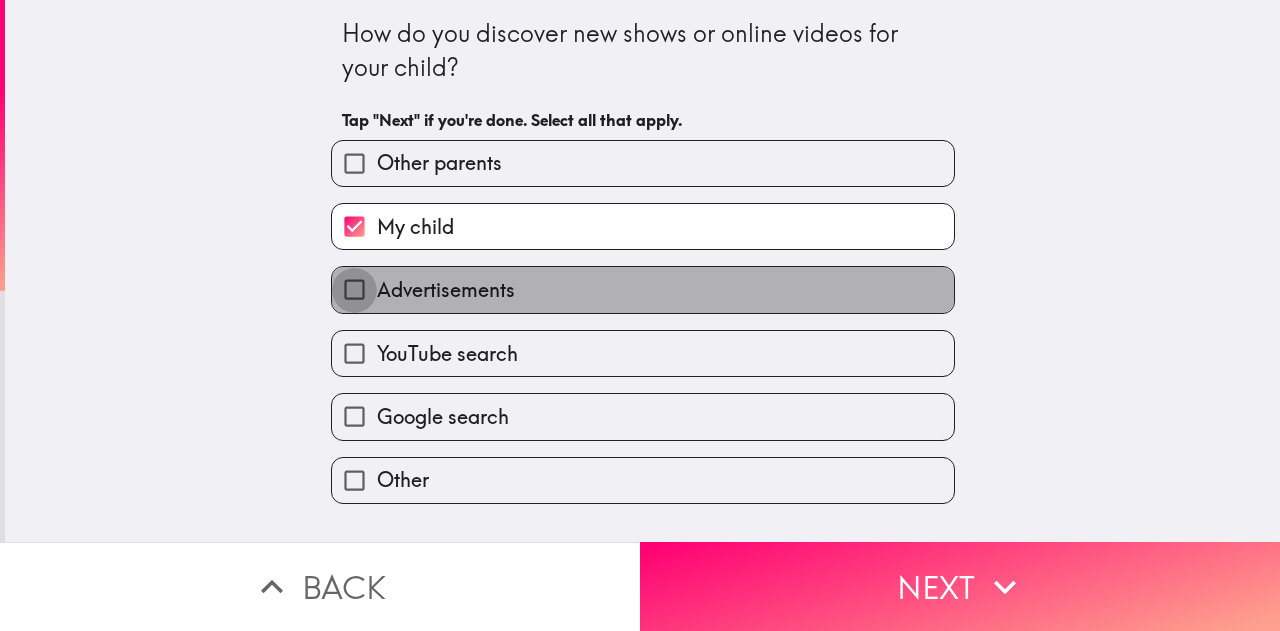 click on "Advertisements" at bounding box center [354, 289] 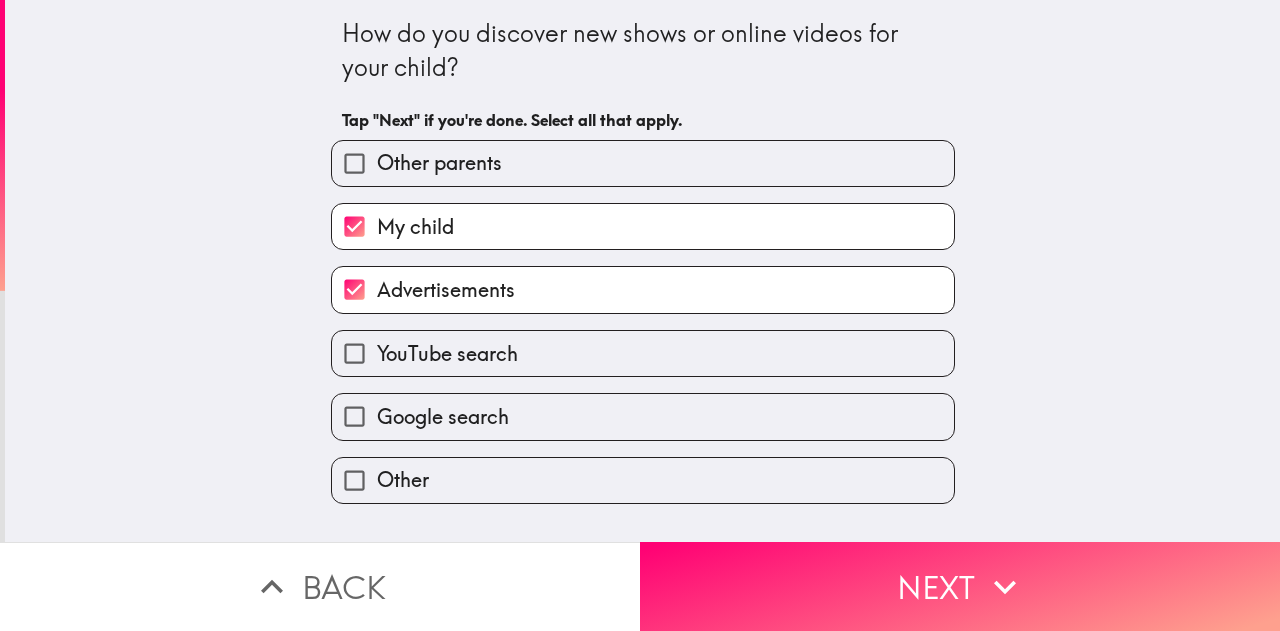 click on "Google search" at bounding box center [354, 416] 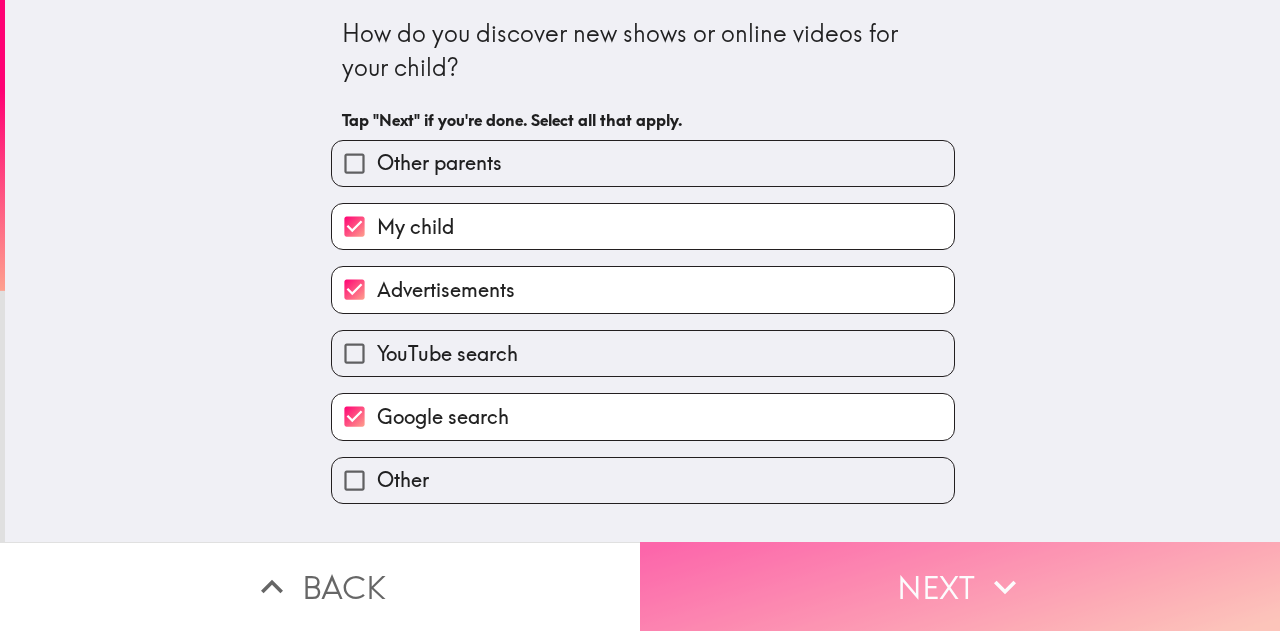 click on "Next" at bounding box center (960, 586) 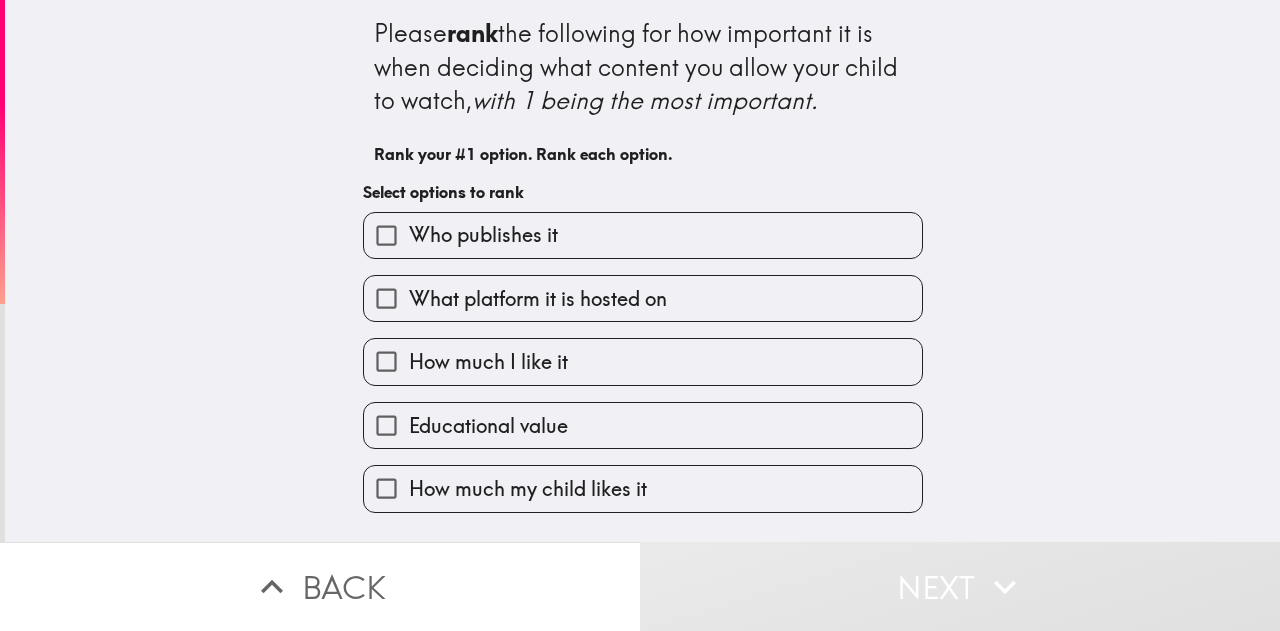 click on "How much my child likes it" at bounding box center (386, 488) 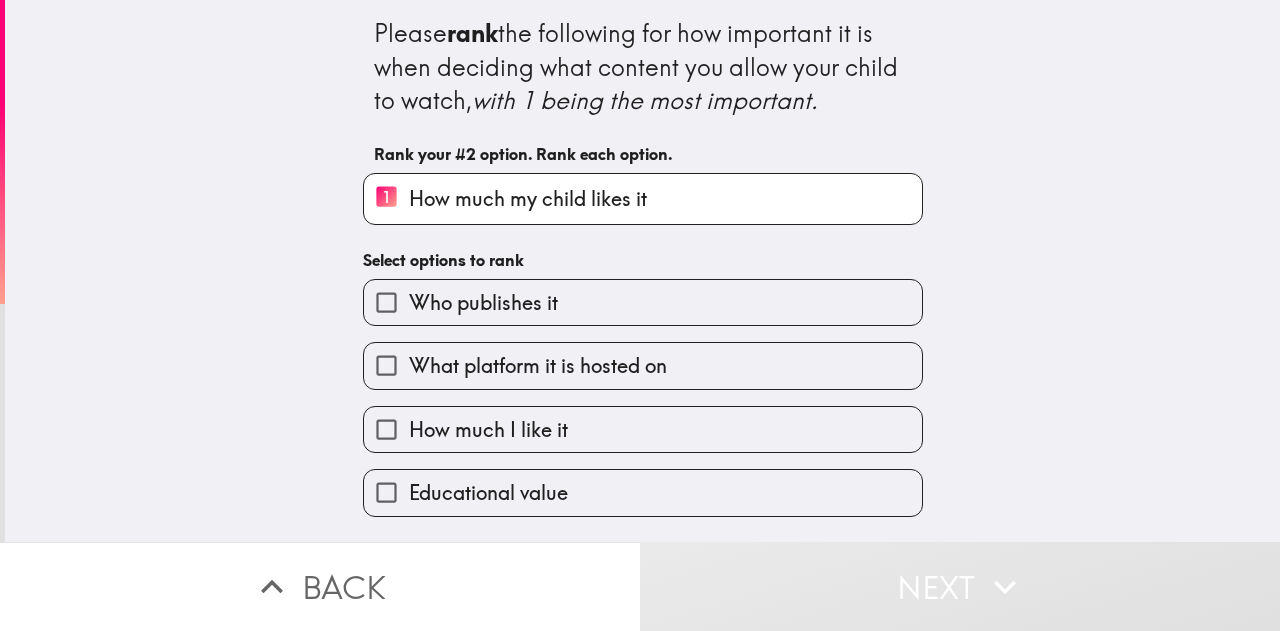 click on "Educational value" at bounding box center (386, 492) 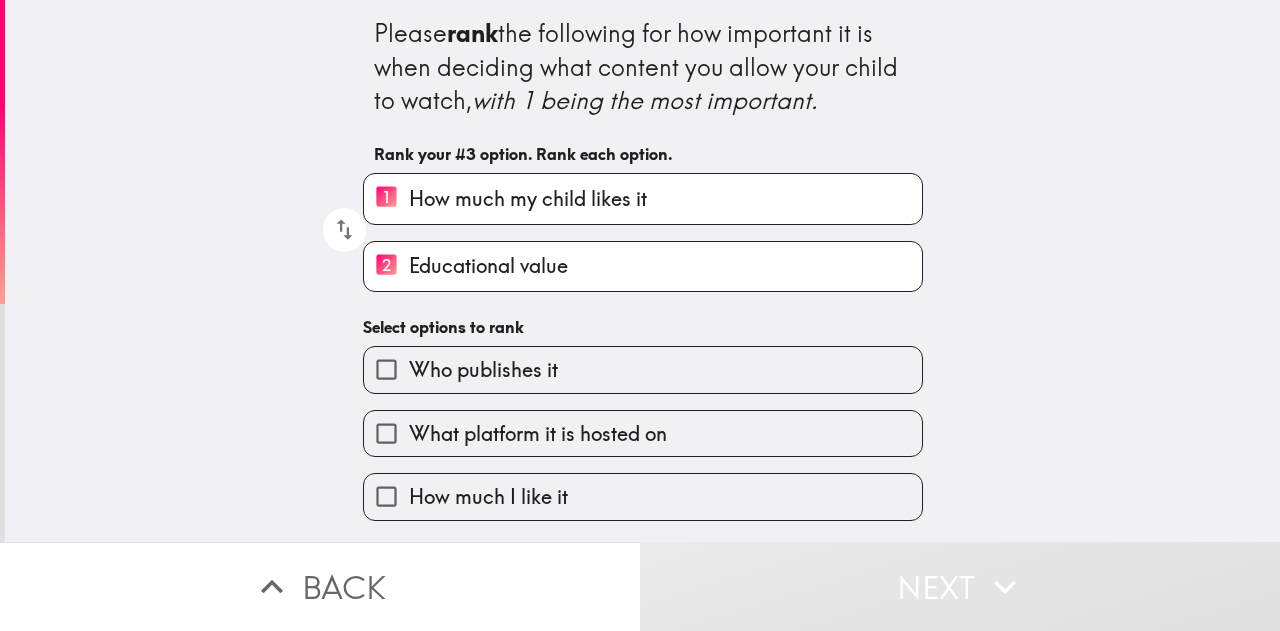 click on "How much I like it" at bounding box center (386, 496) 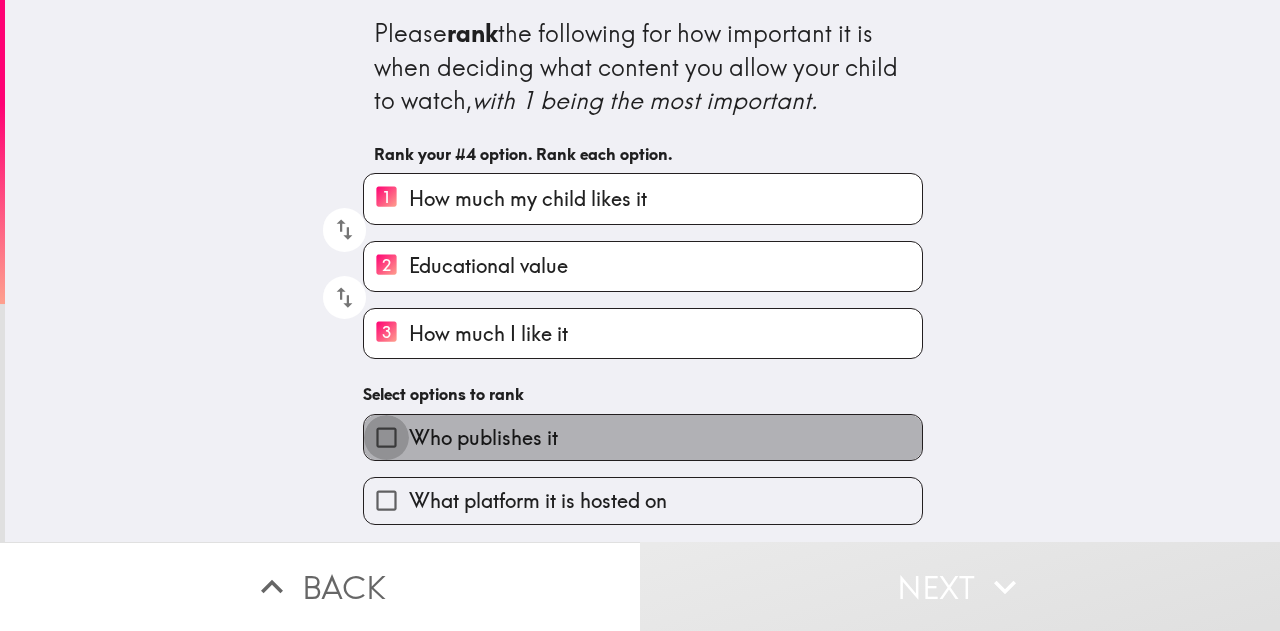 click on "Who publishes it" at bounding box center [386, 437] 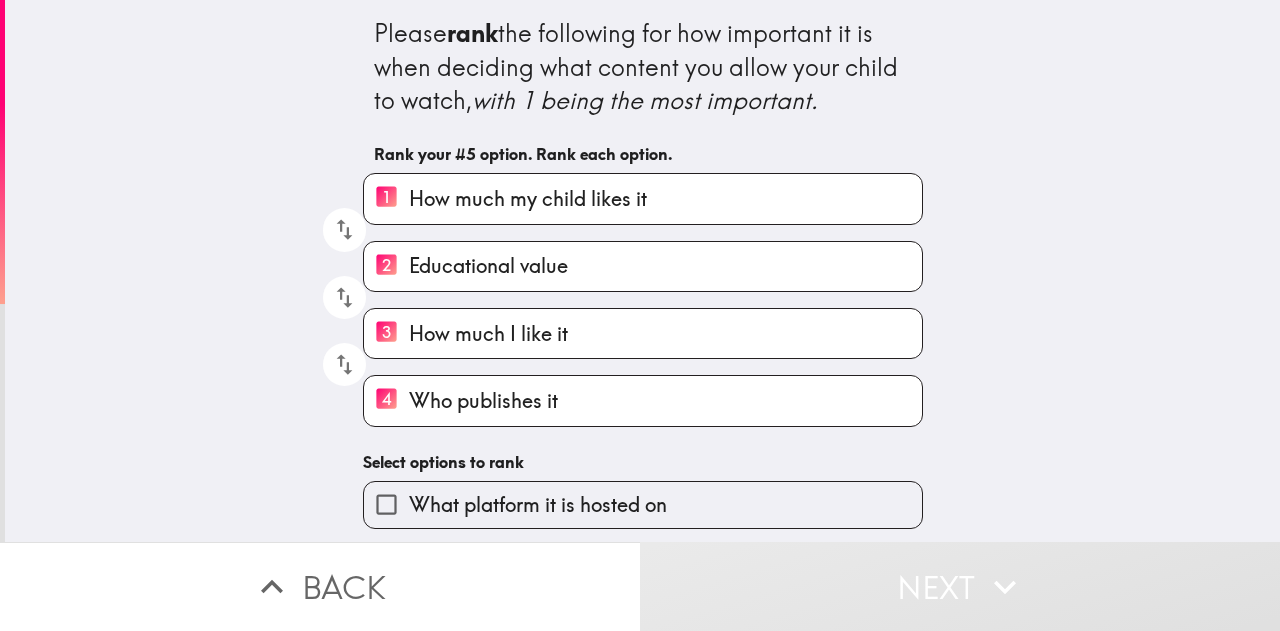 click on "What platform it is hosted on" at bounding box center (386, 504) 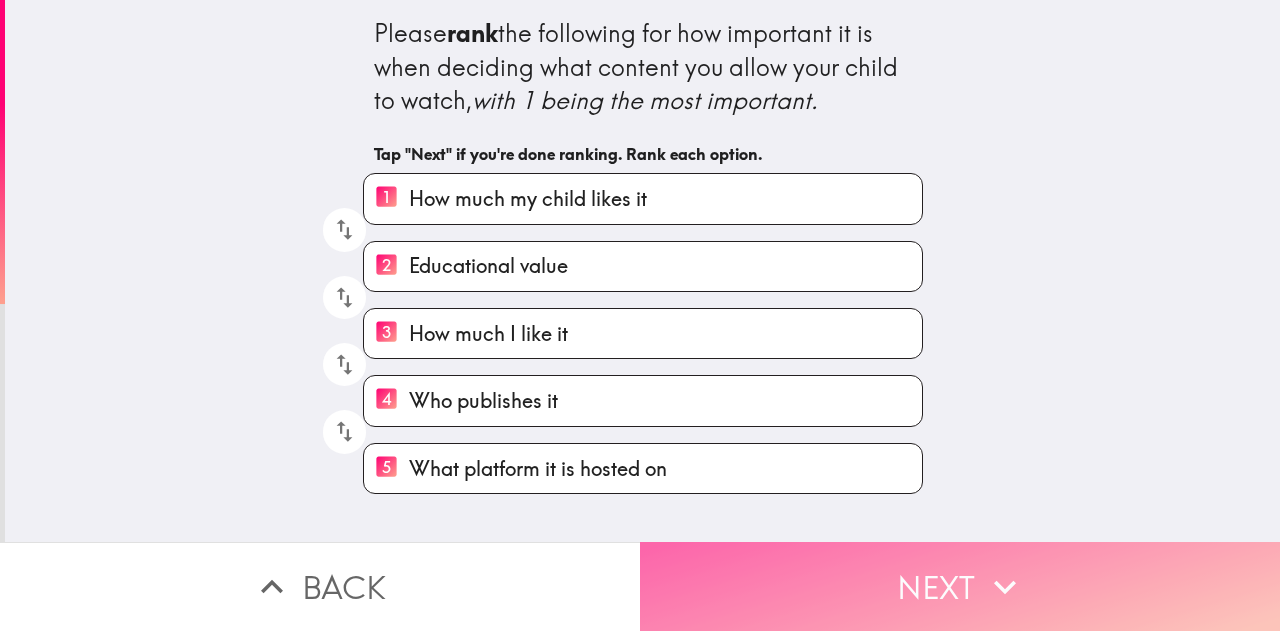 click on "Next" at bounding box center [960, 586] 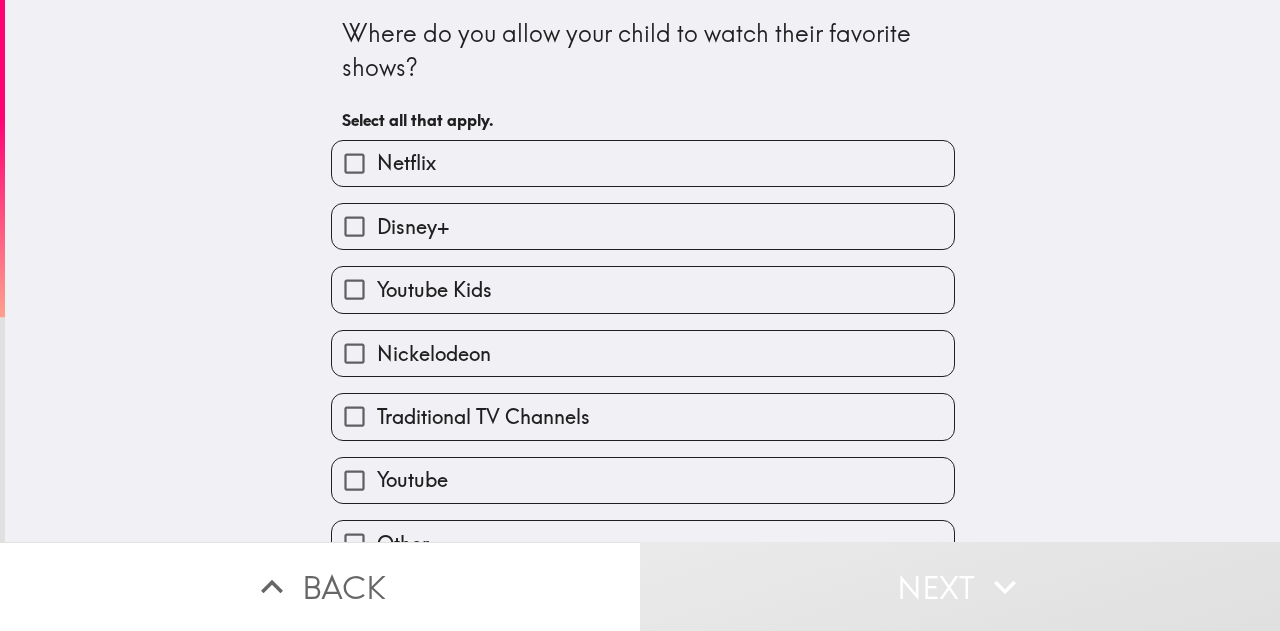 click on "Netflix" at bounding box center [354, 163] 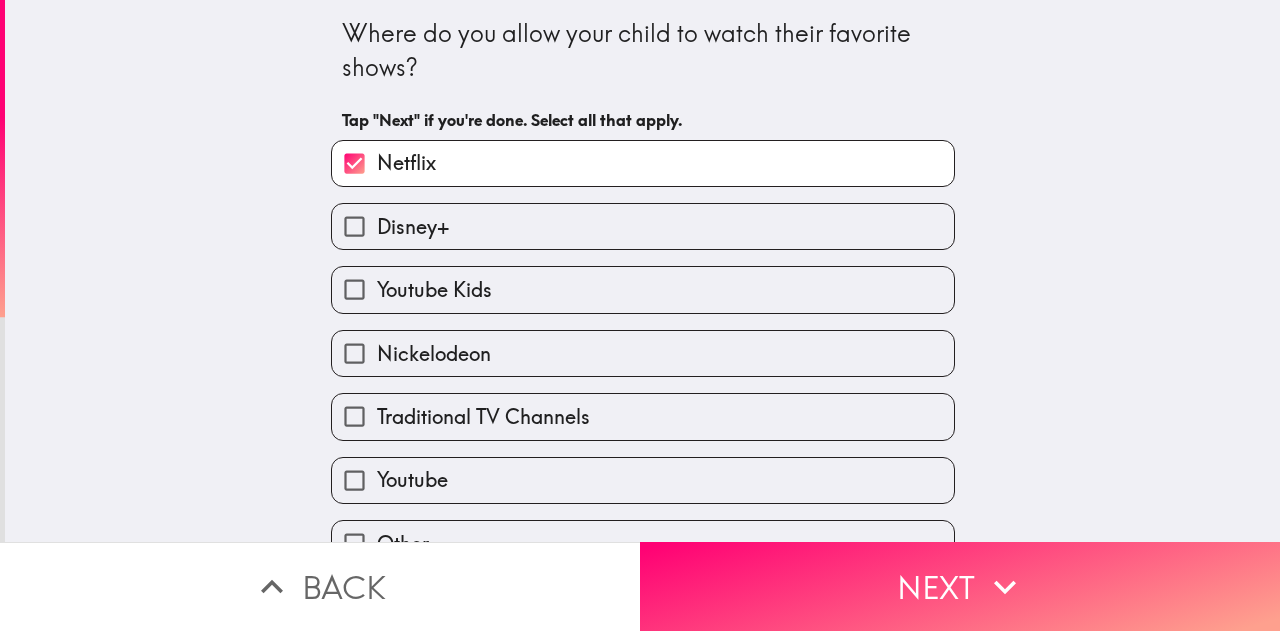 click on "Disney+" at bounding box center (354, 226) 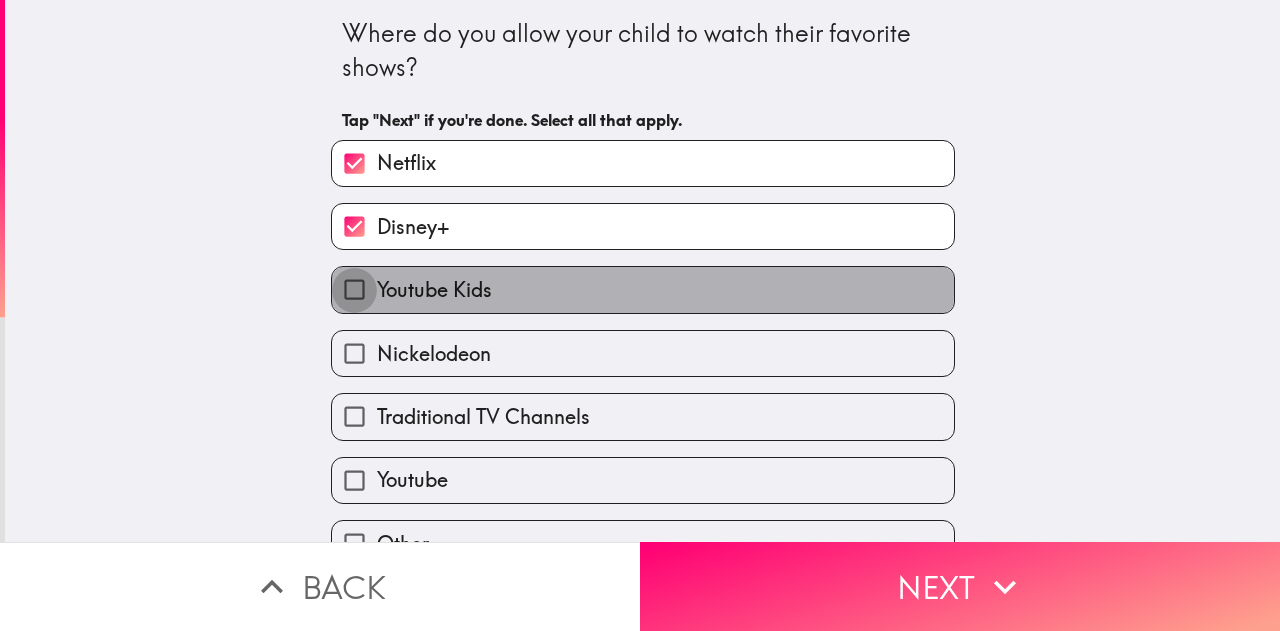 click on "Youtube Kids" at bounding box center (354, 289) 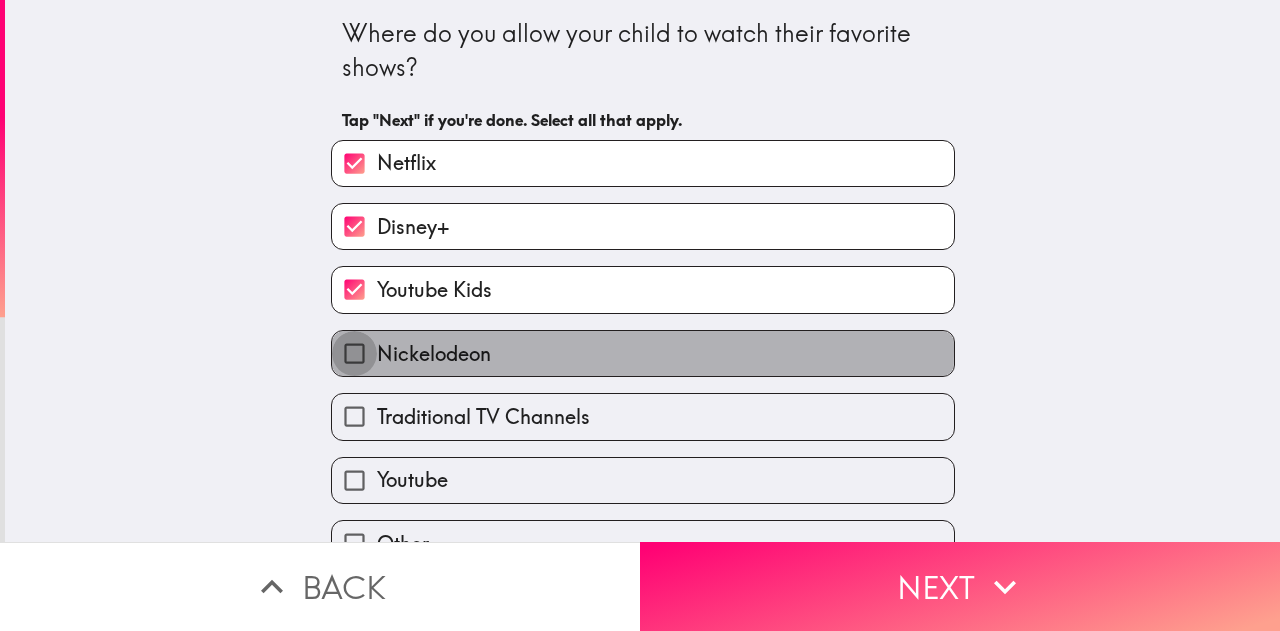 click on "Nickelodeon" at bounding box center (354, 353) 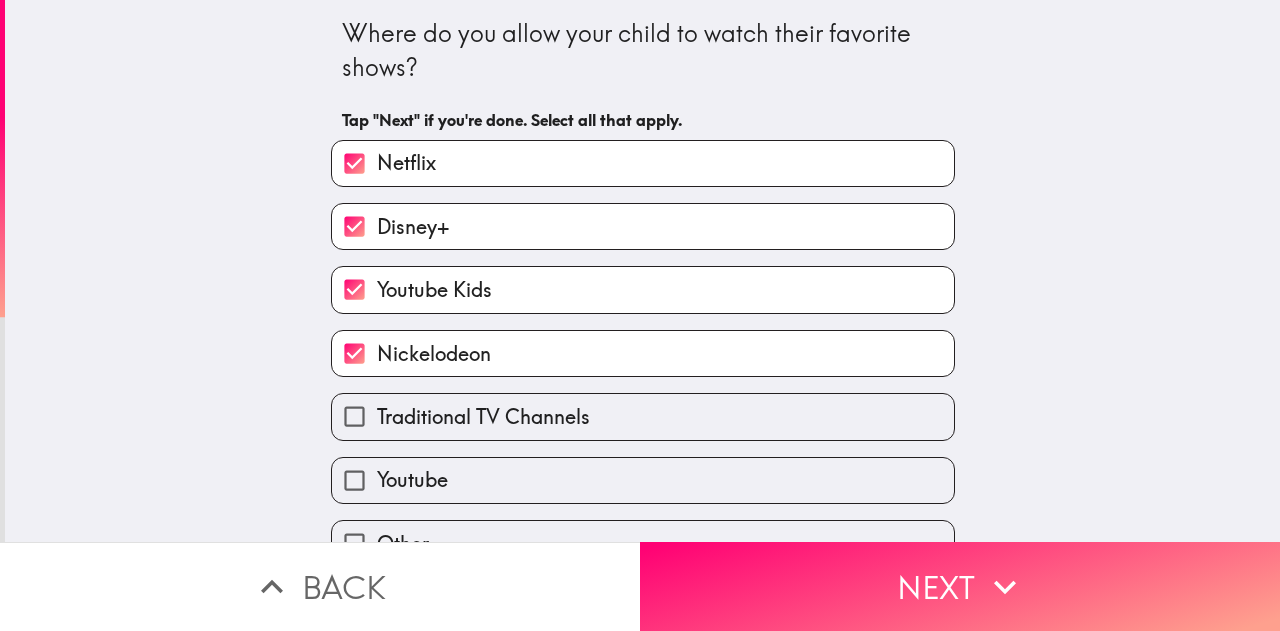 scroll, scrollTop: 44, scrollLeft: 0, axis: vertical 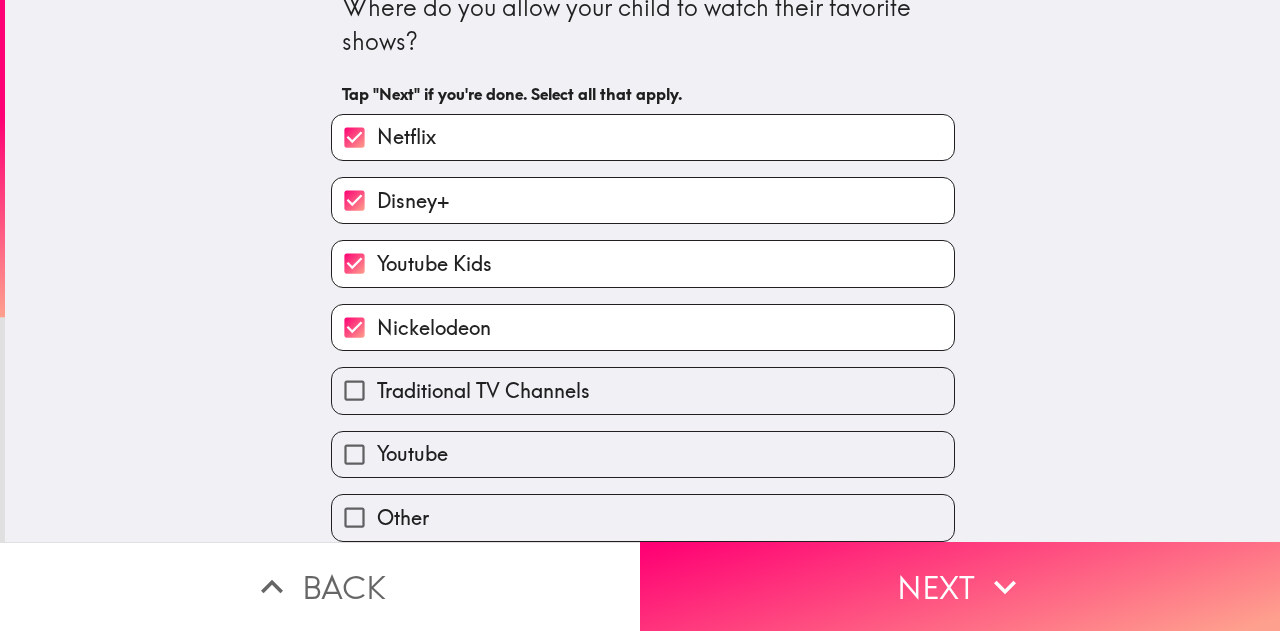 click on "Traditional TV Channels" at bounding box center (354, 390) 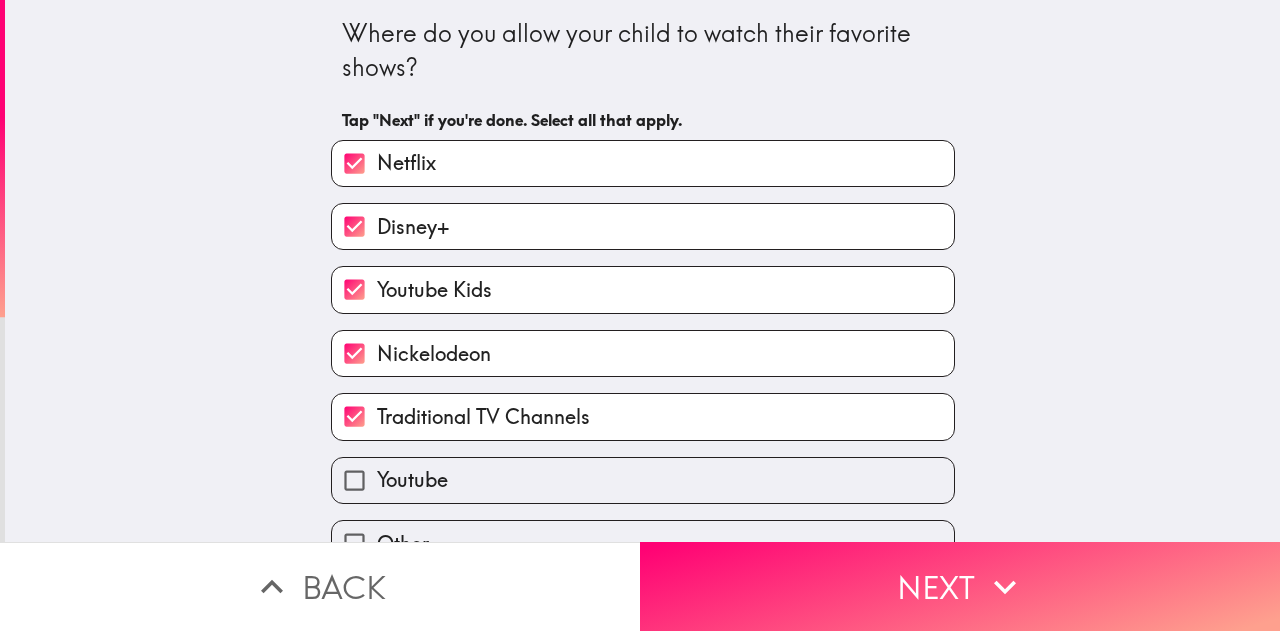 scroll, scrollTop: 44, scrollLeft: 0, axis: vertical 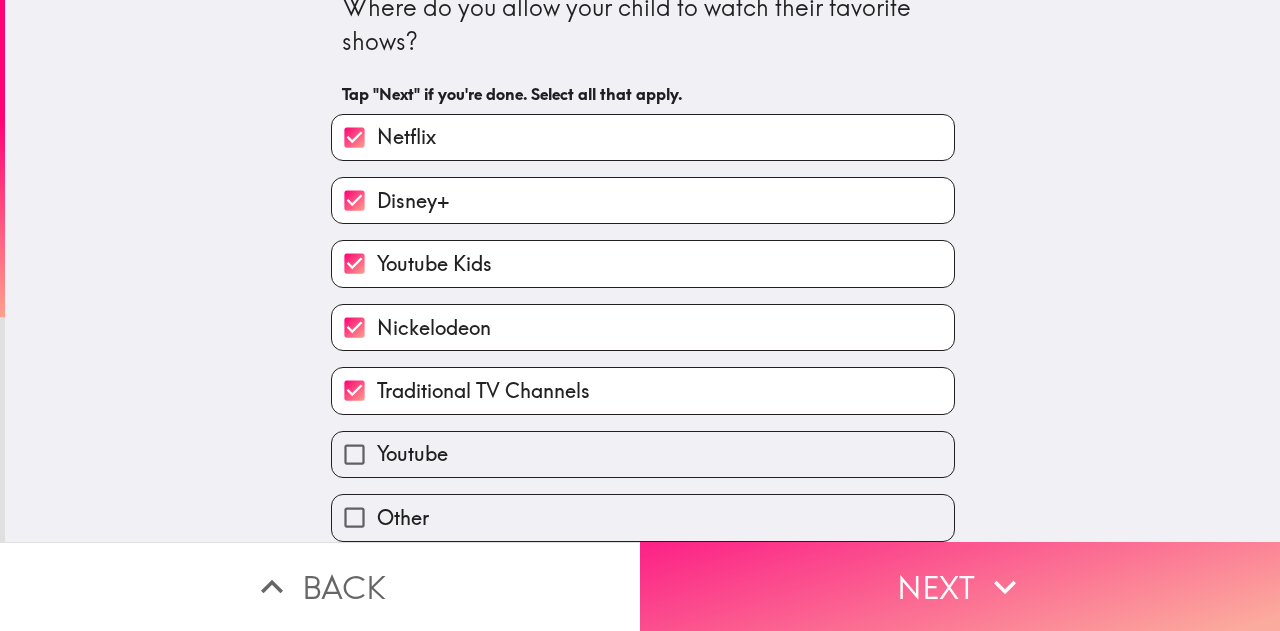 click on "Next" at bounding box center [960, 586] 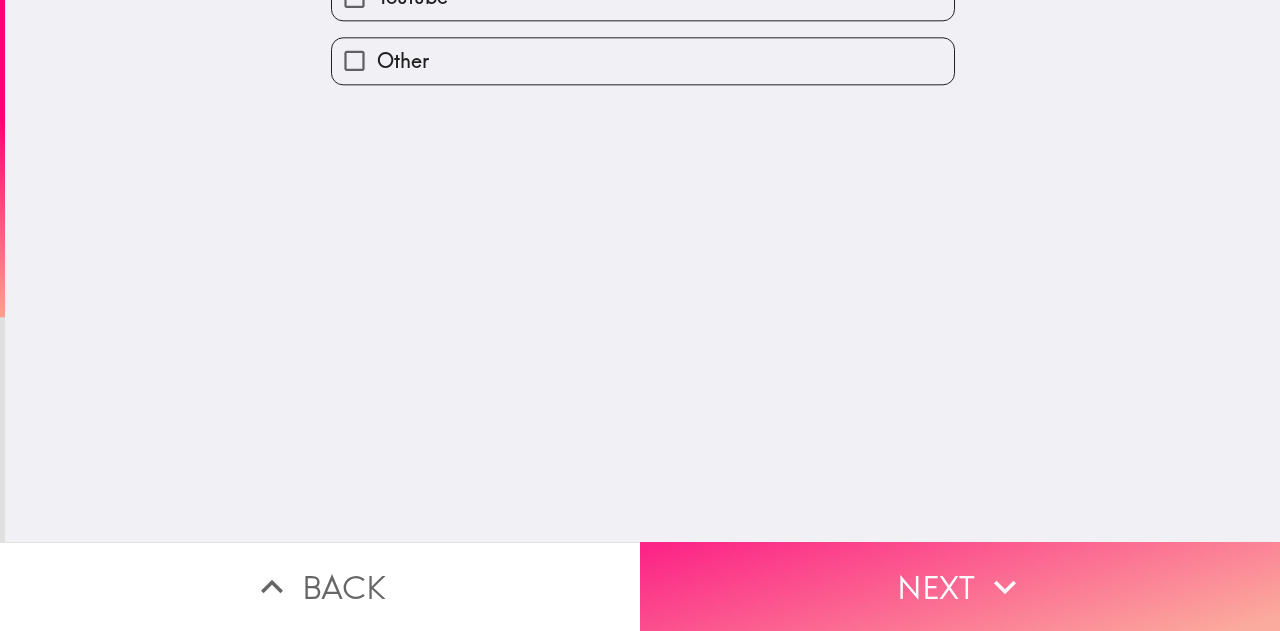 scroll, scrollTop: 0, scrollLeft: 0, axis: both 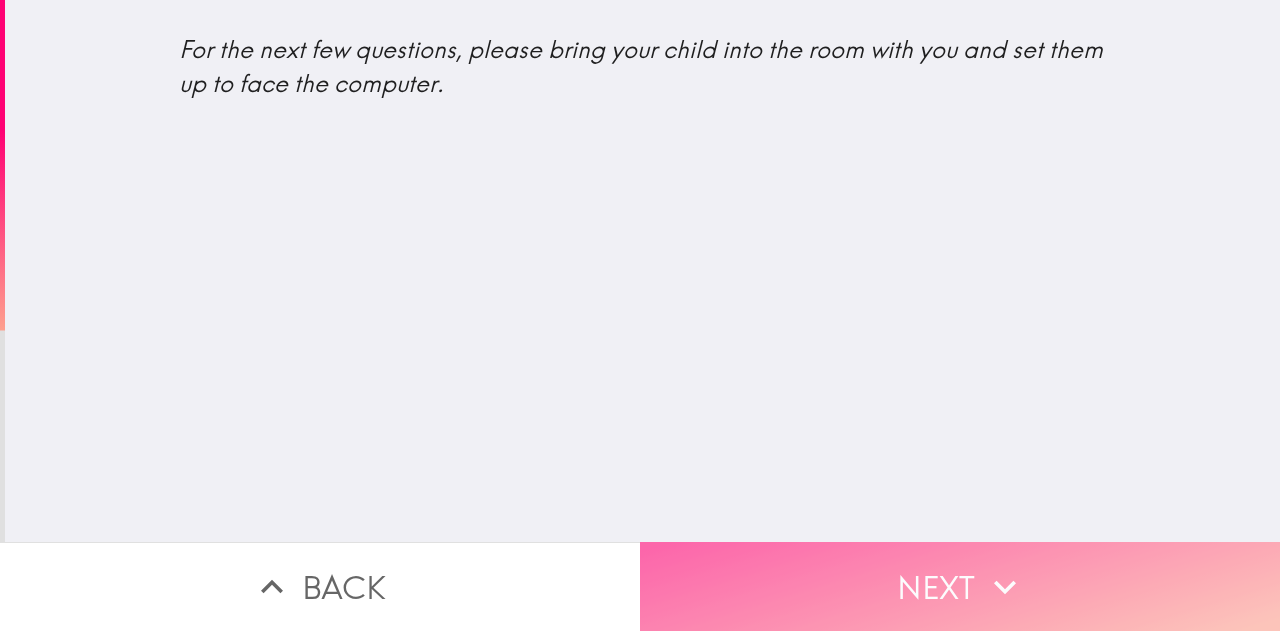 click on "Next" at bounding box center [960, 586] 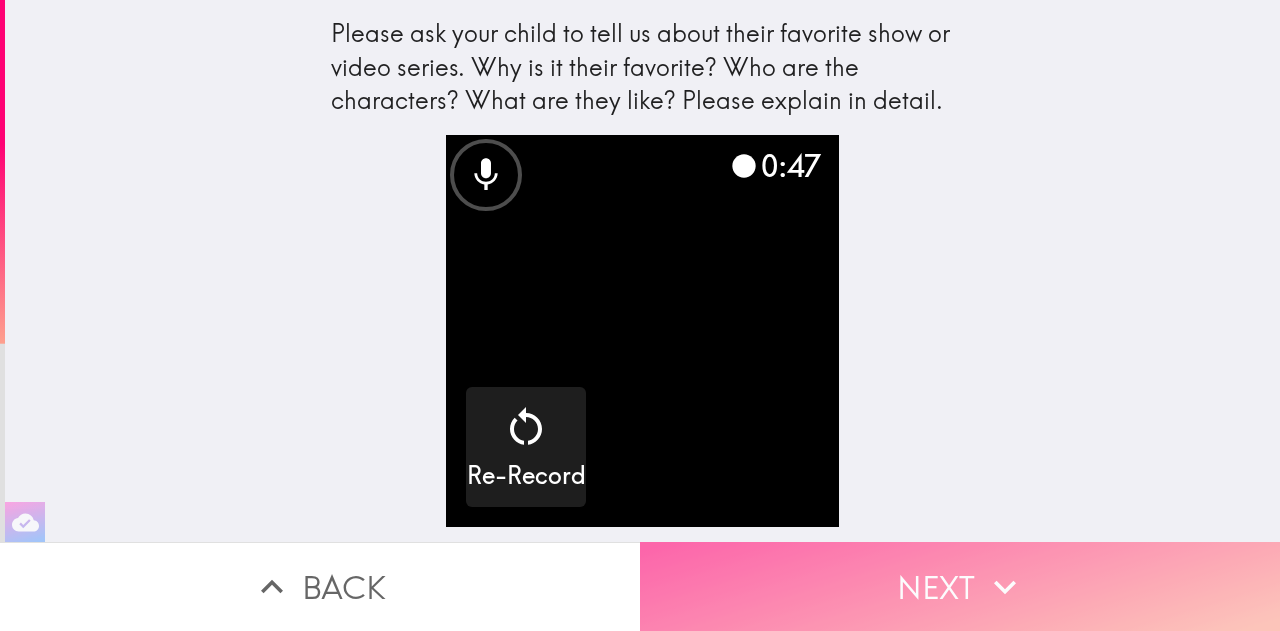 click on "Next" at bounding box center [960, 586] 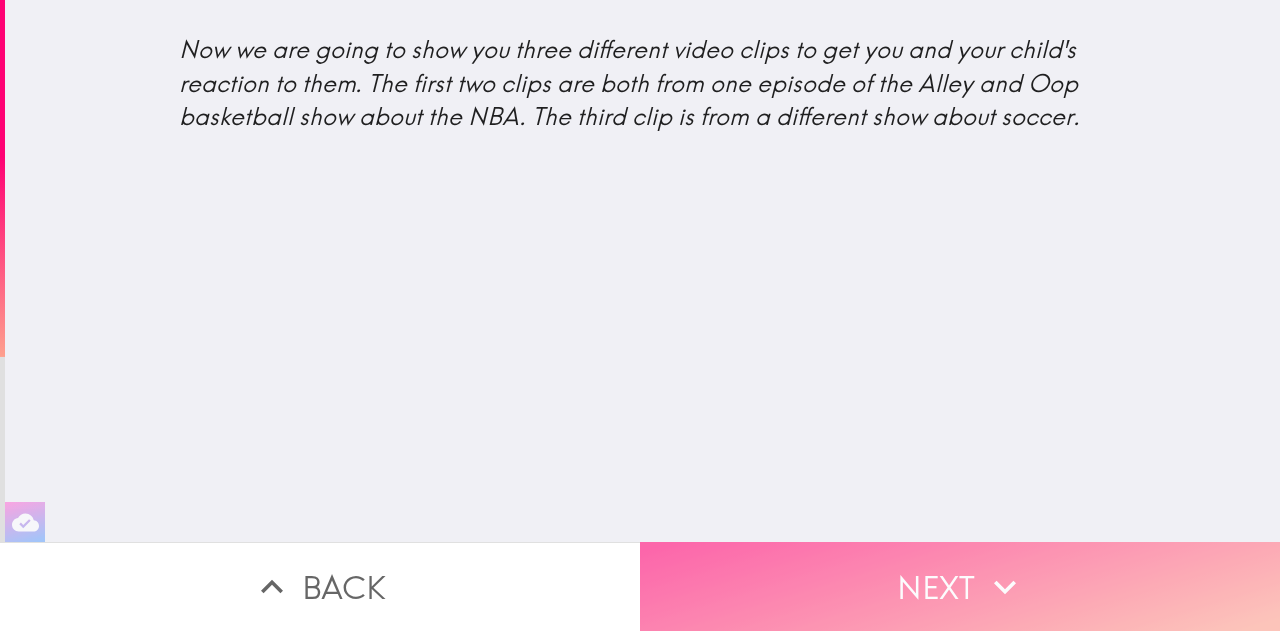click on "Next" at bounding box center (960, 586) 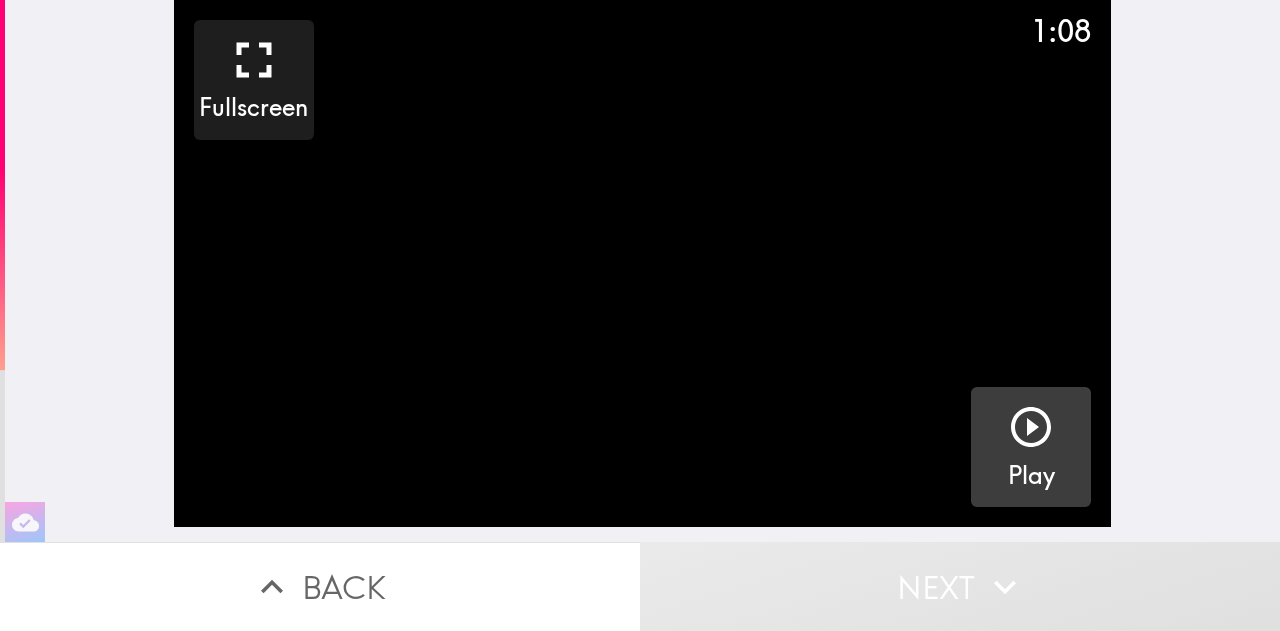 click 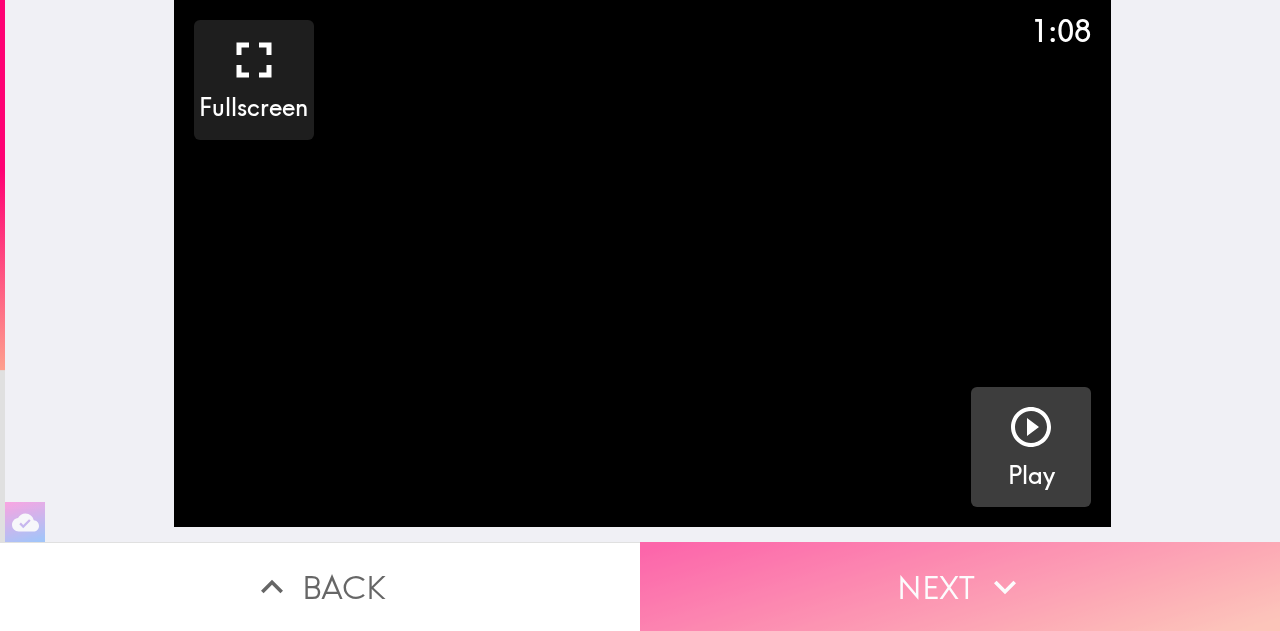 click 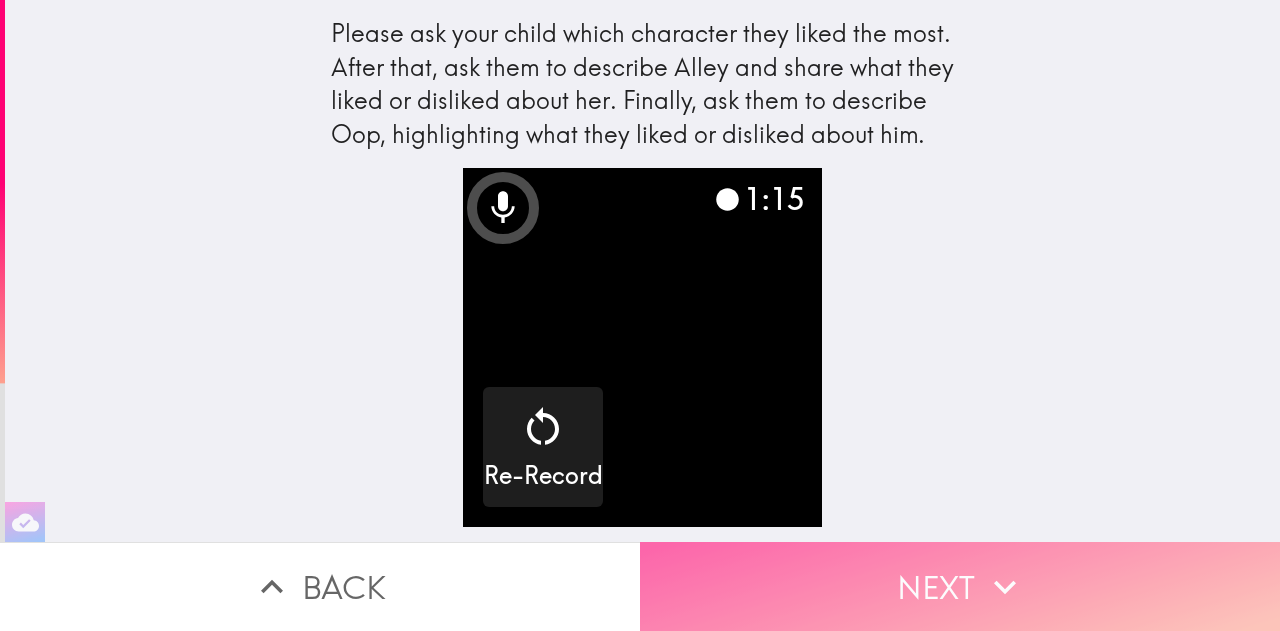 click on "Next" at bounding box center (960, 586) 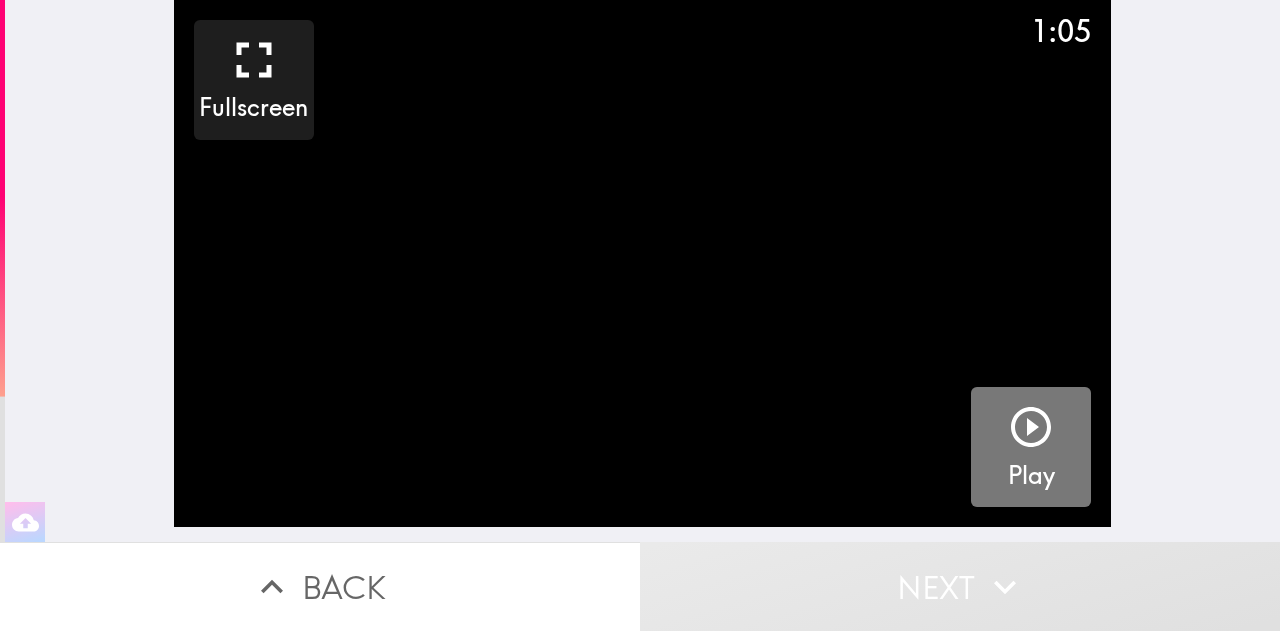 click 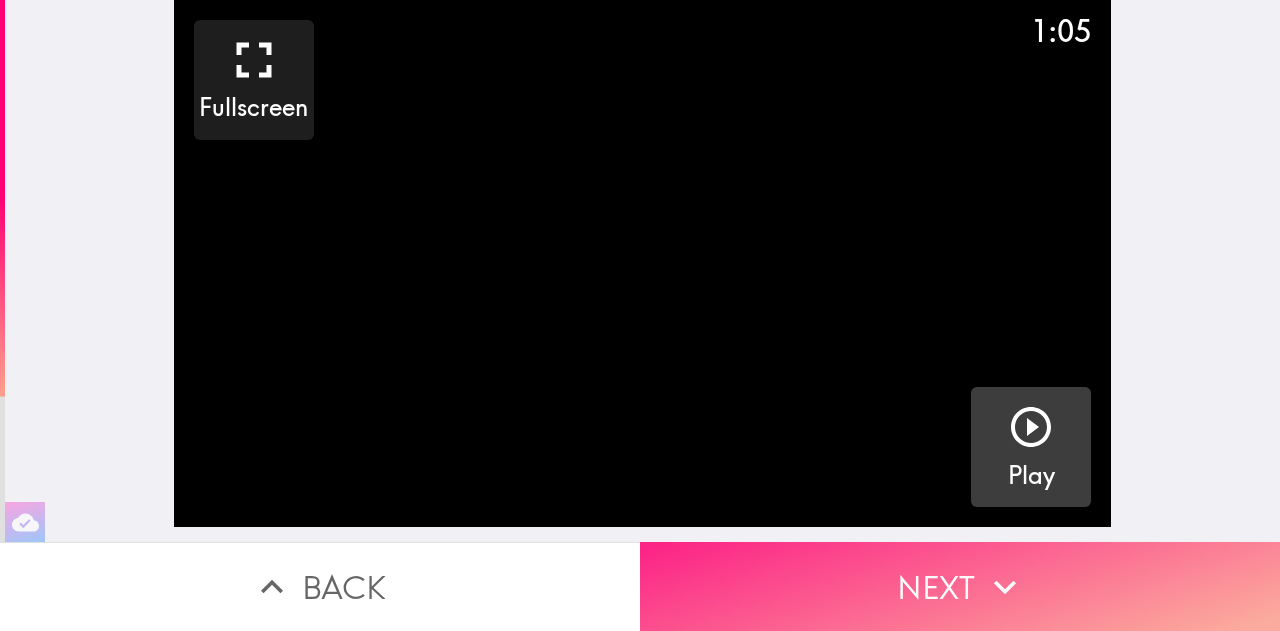 click on "Next" at bounding box center (960, 586) 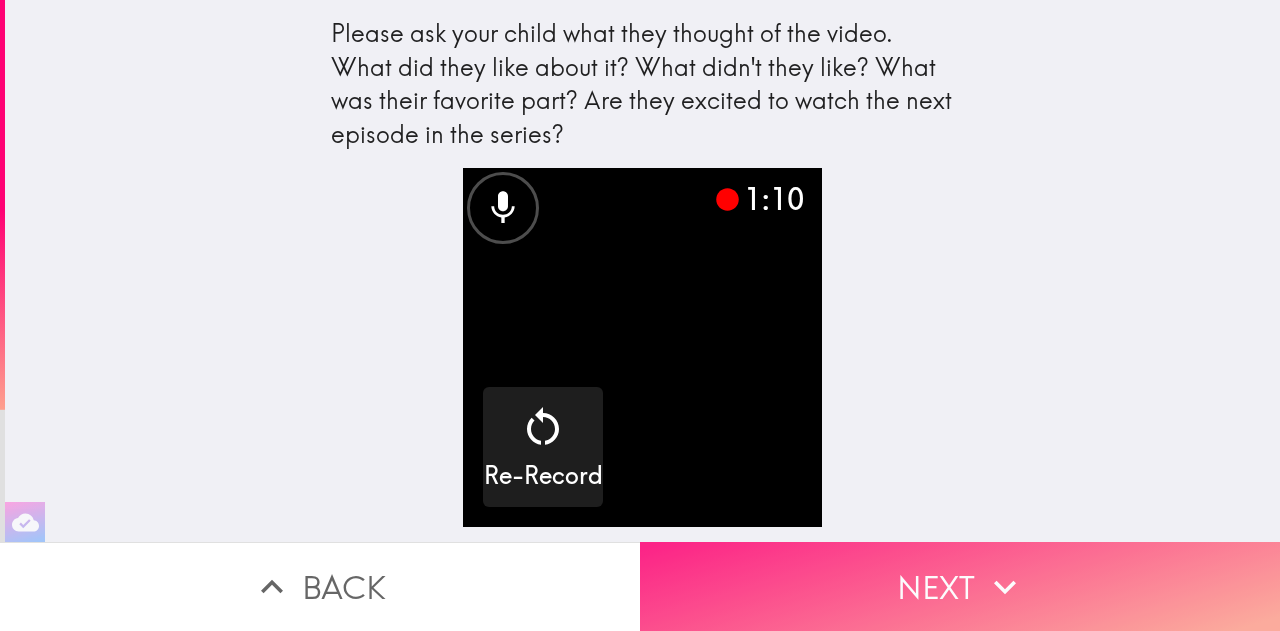 click on "Next" at bounding box center (960, 586) 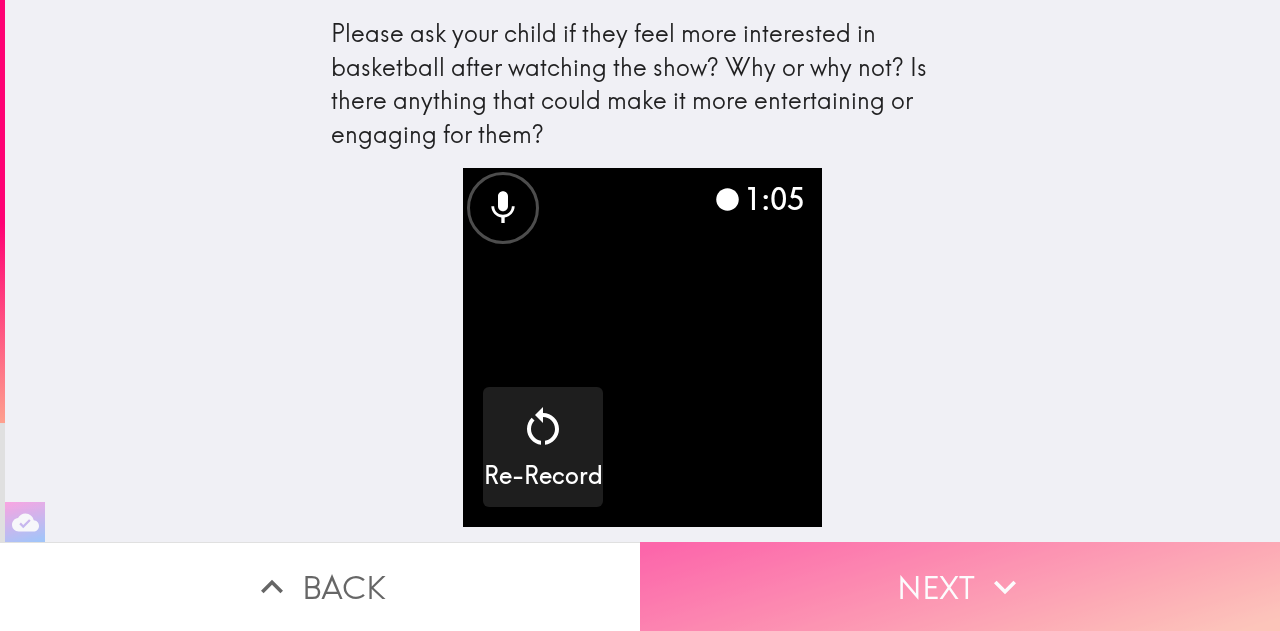click on "Next" at bounding box center [960, 586] 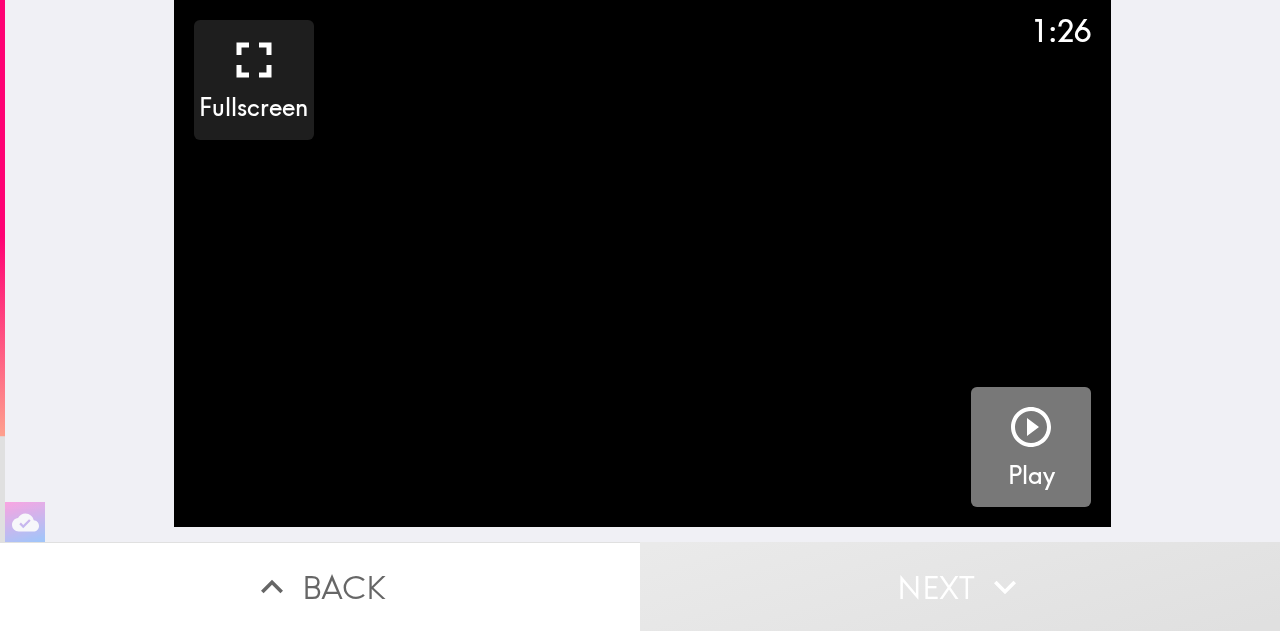 click 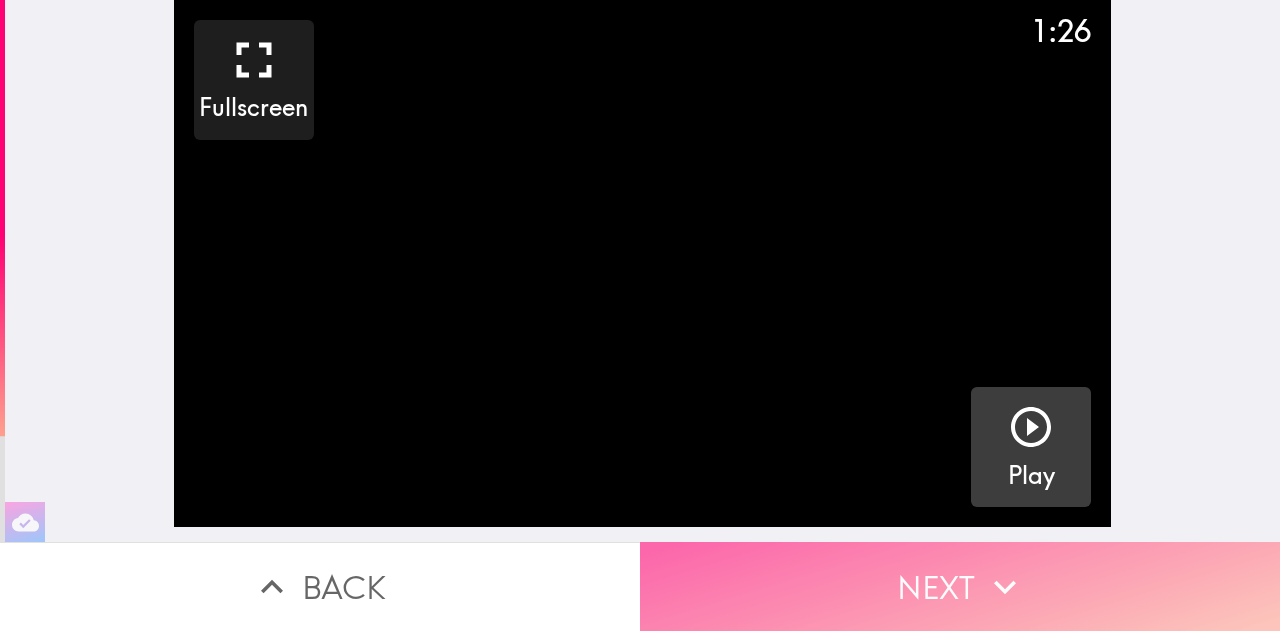 click 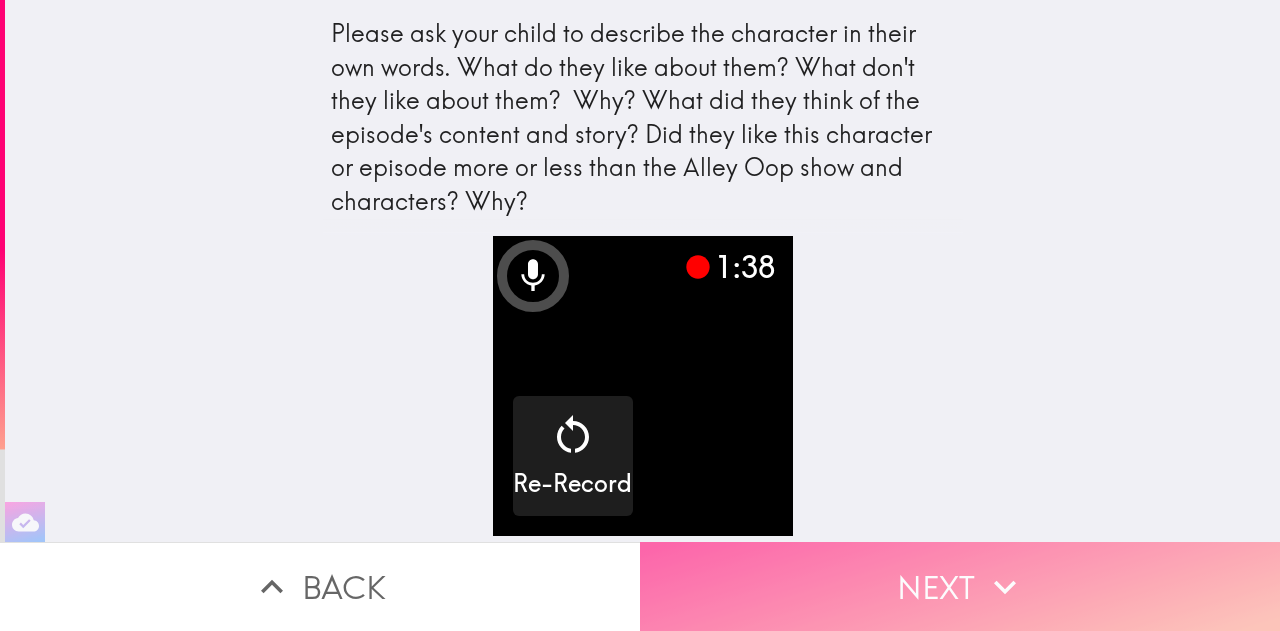 click on "Next" at bounding box center (960, 586) 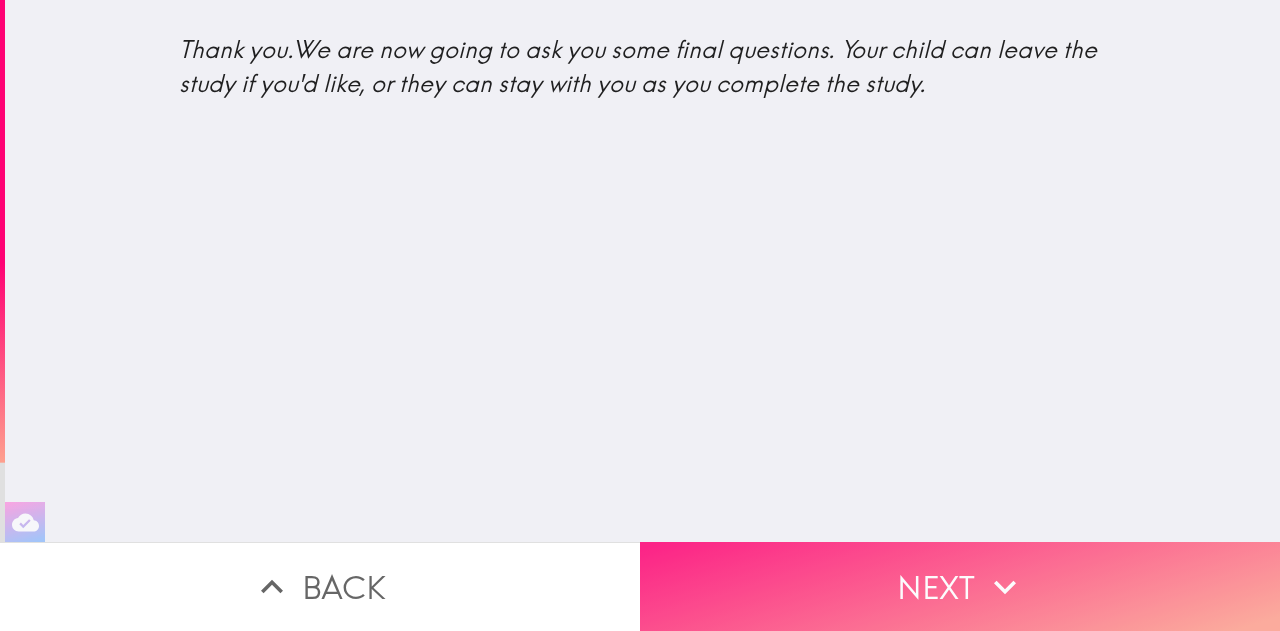 click on "Next" at bounding box center (960, 586) 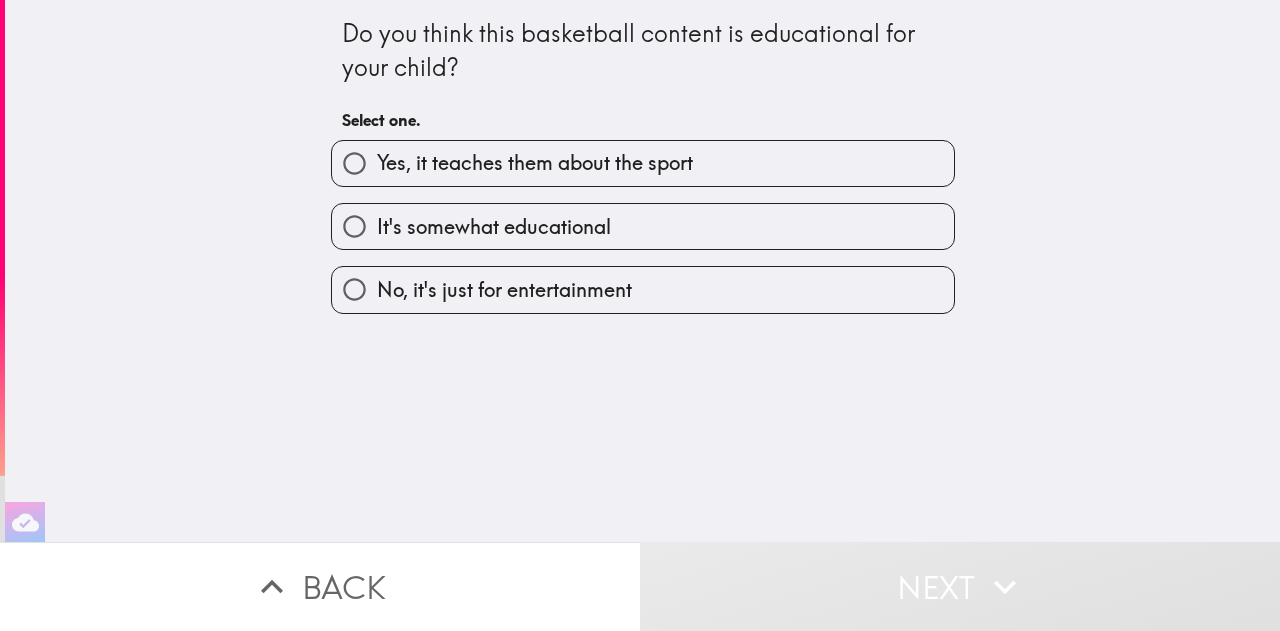 click on "Yes, it teaches them about the sport" at bounding box center (354, 163) 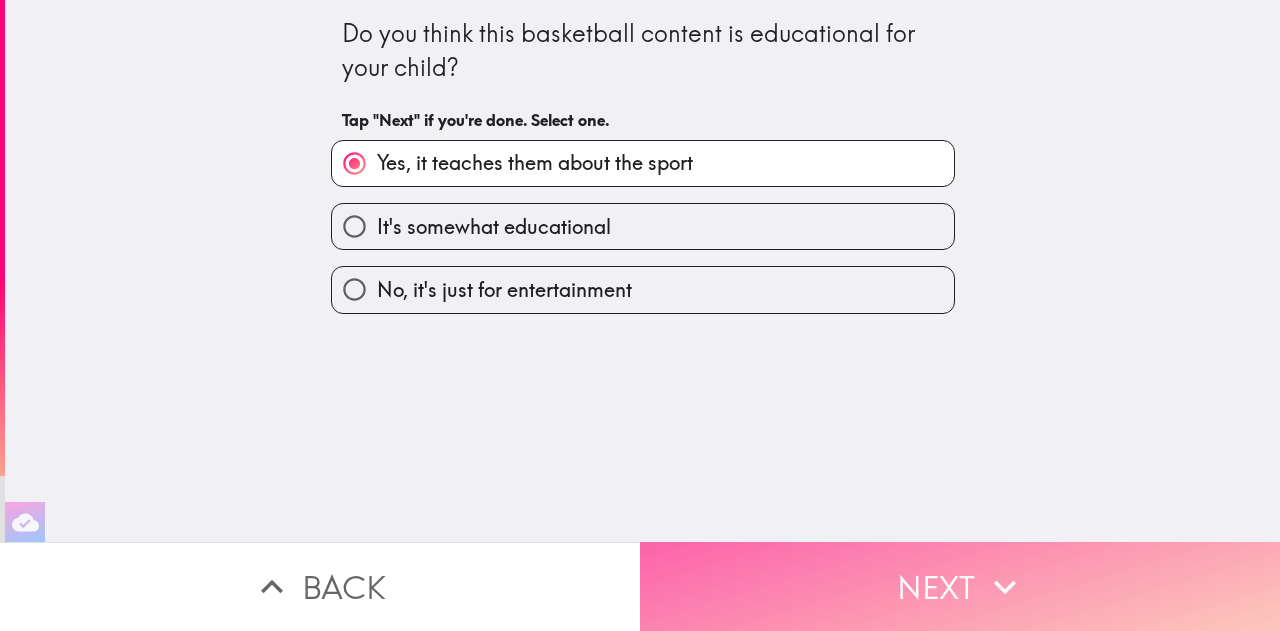 click on "Next" at bounding box center (960, 586) 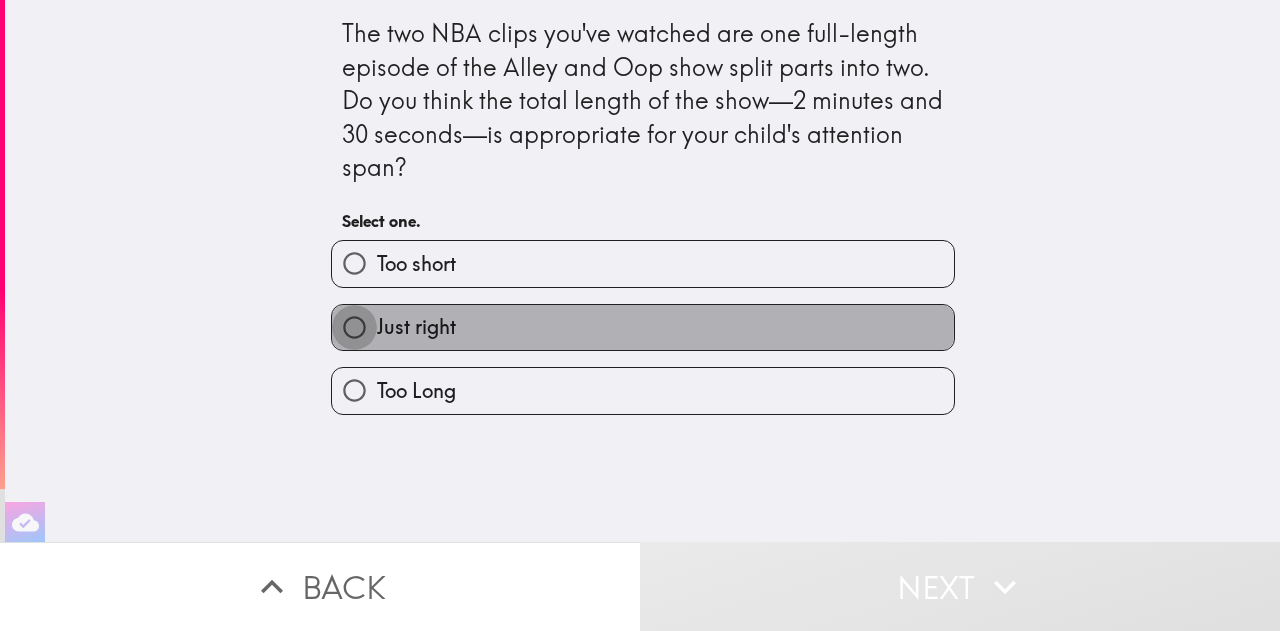 click on "Just right" at bounding box center (354, 327) 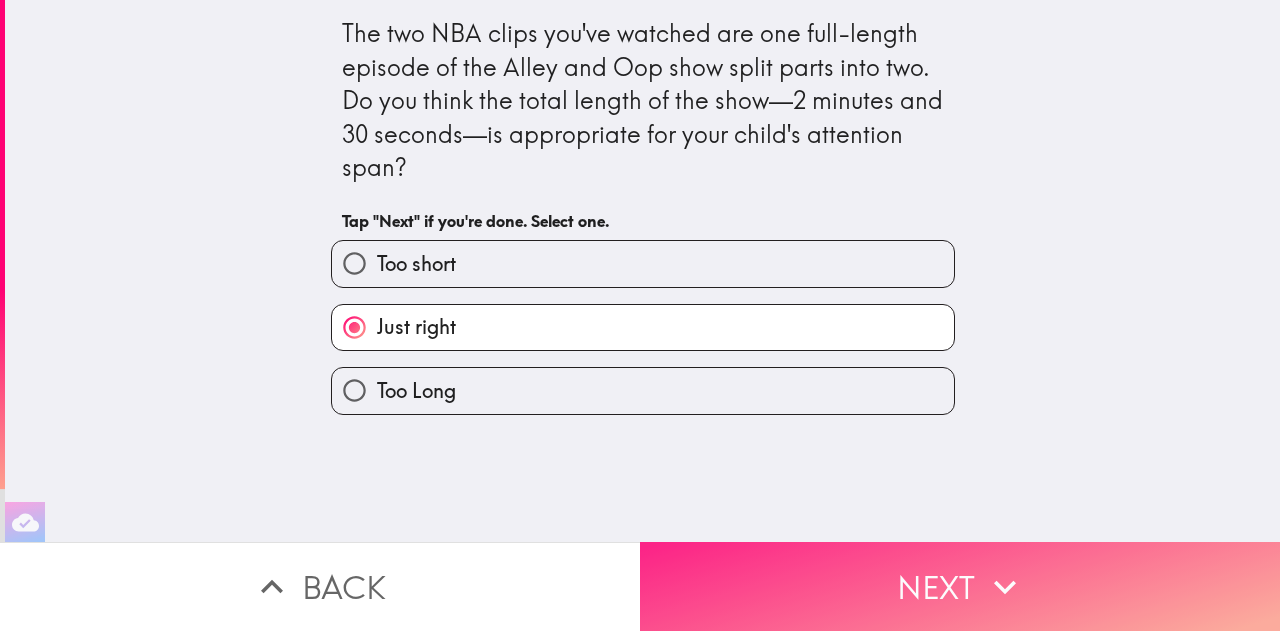 click on "Next" at bounding box center (960, 586) 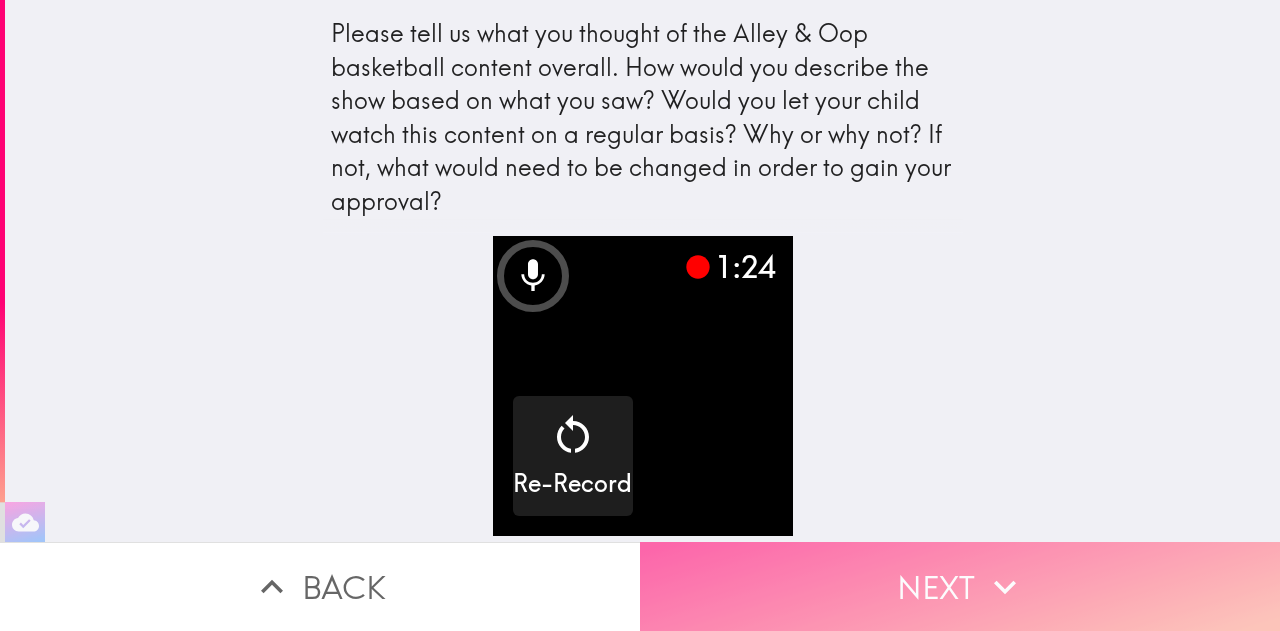 click on "Next" at bounding box center [960, 586] 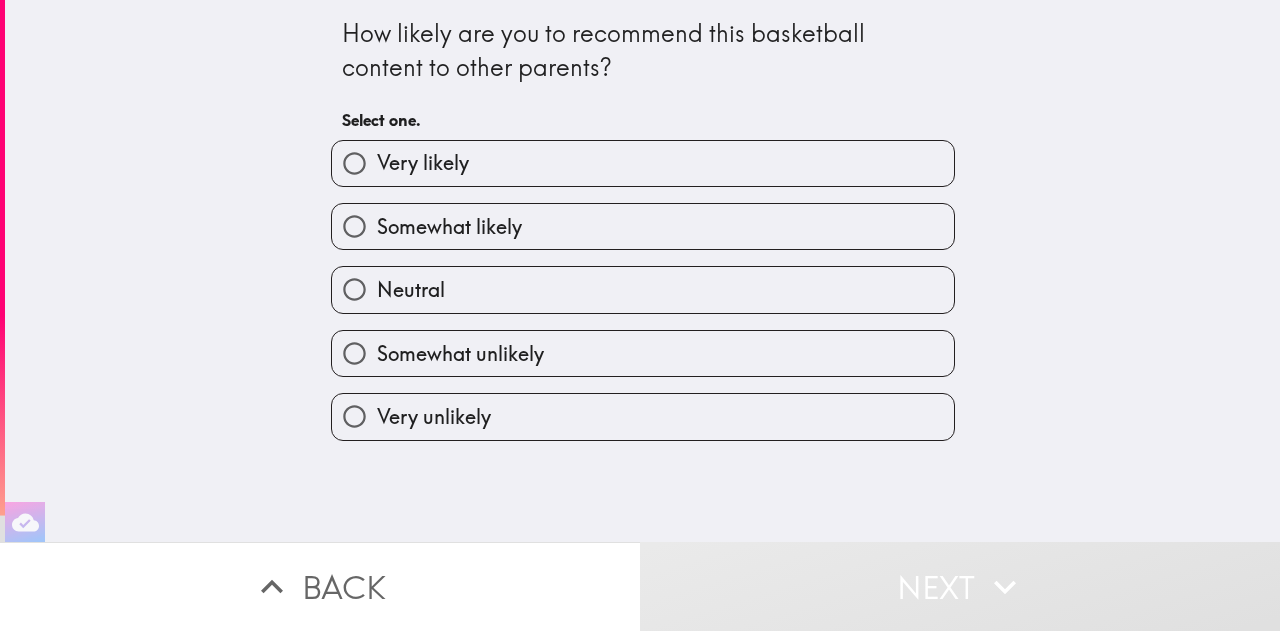 click on "Somewhat likely" at bounding box center (354, 226) 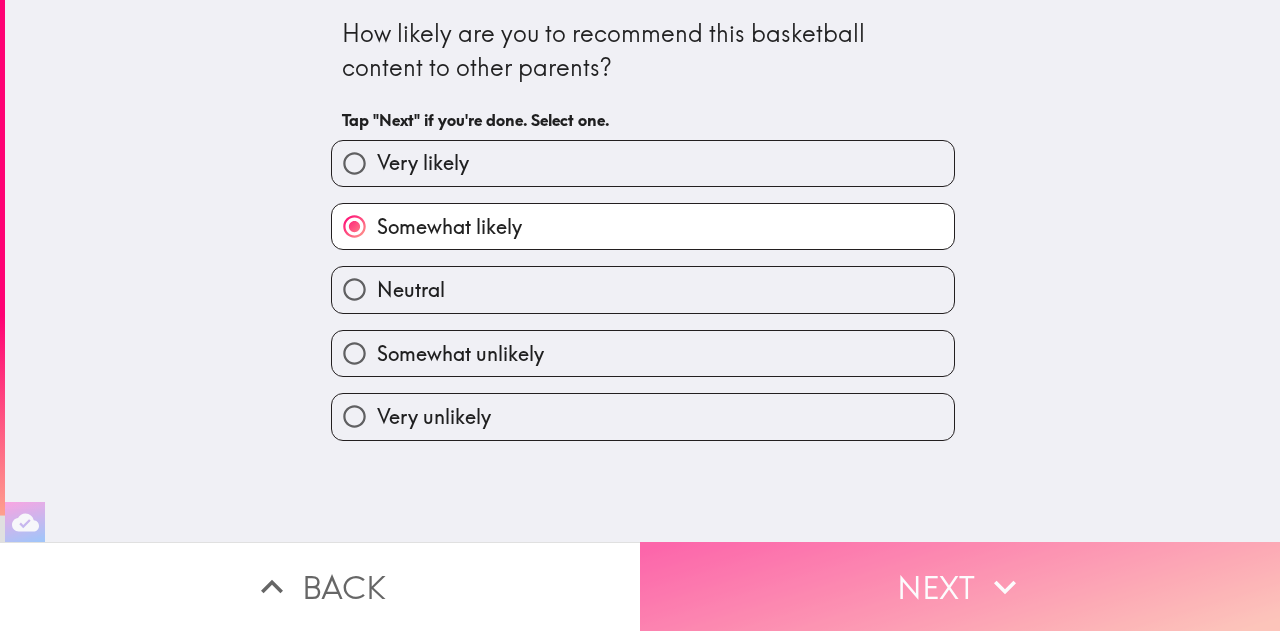 click on "Next" at bounding box center [960, 586] 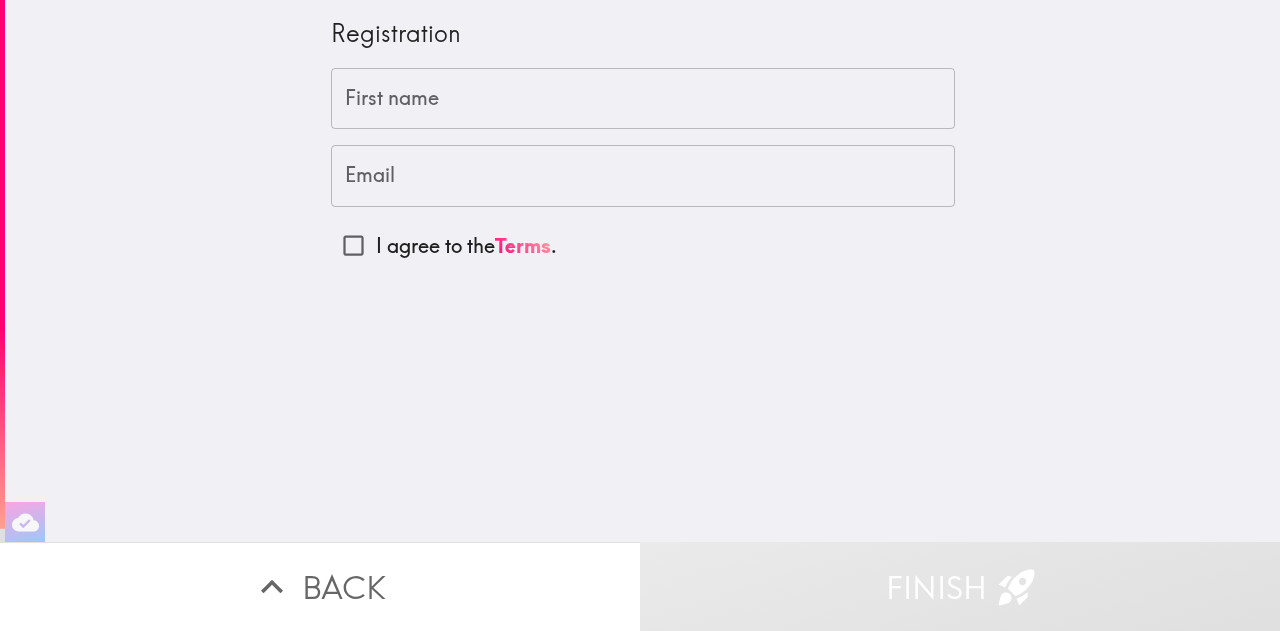 click on "First name" at bounding box center (643, 99) 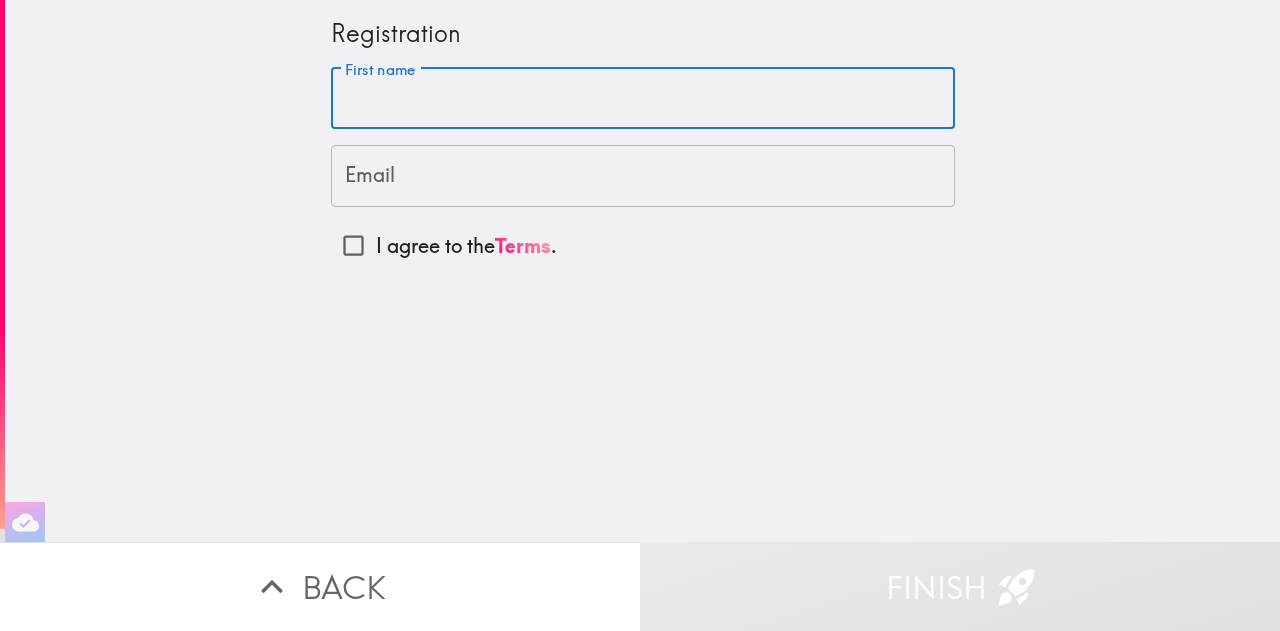 type on "Erik" 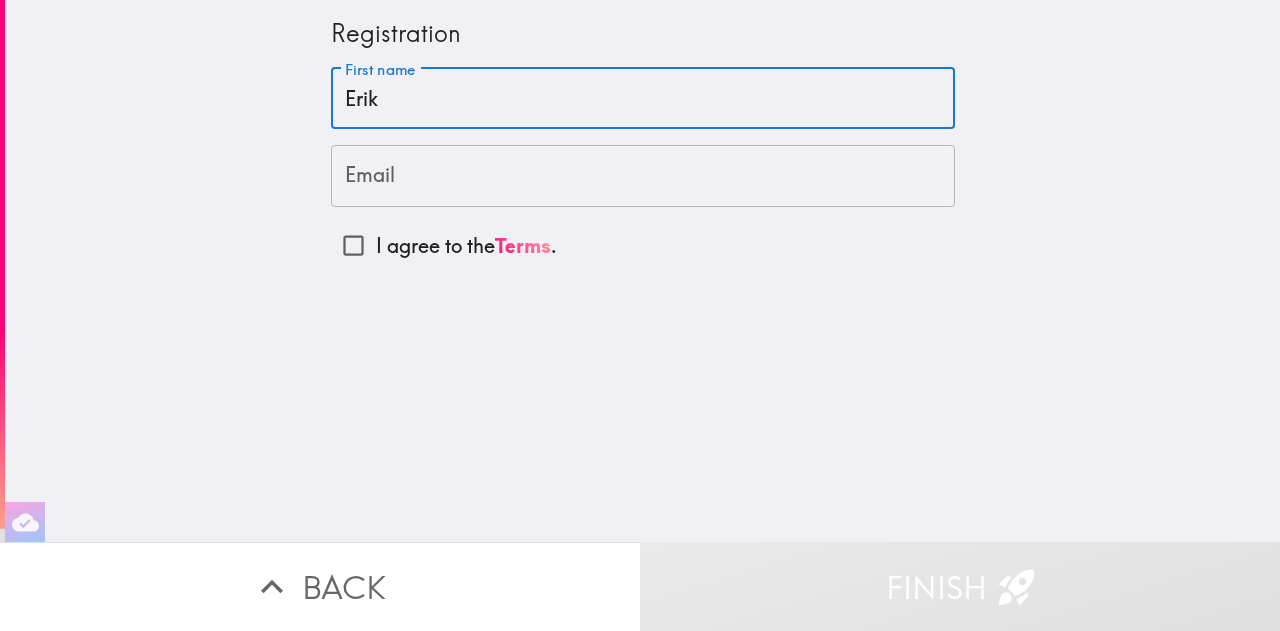 type on "[EMAIL]" 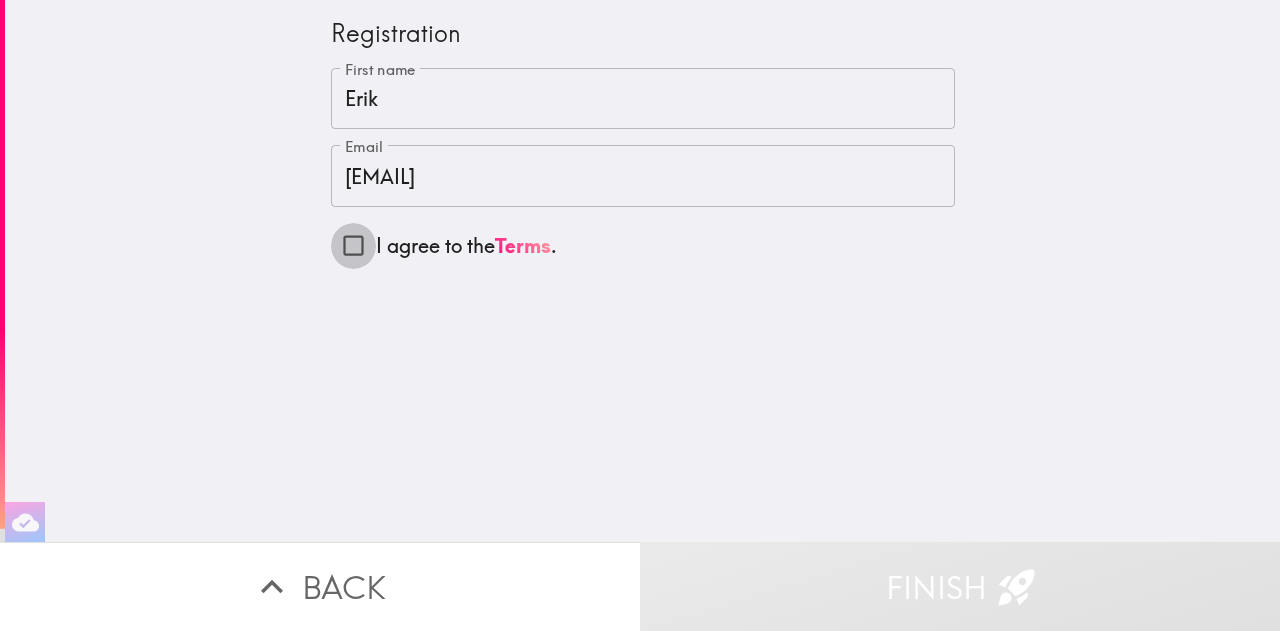 click on "I agree to the  Terms ." at bounding box center [353, 245] 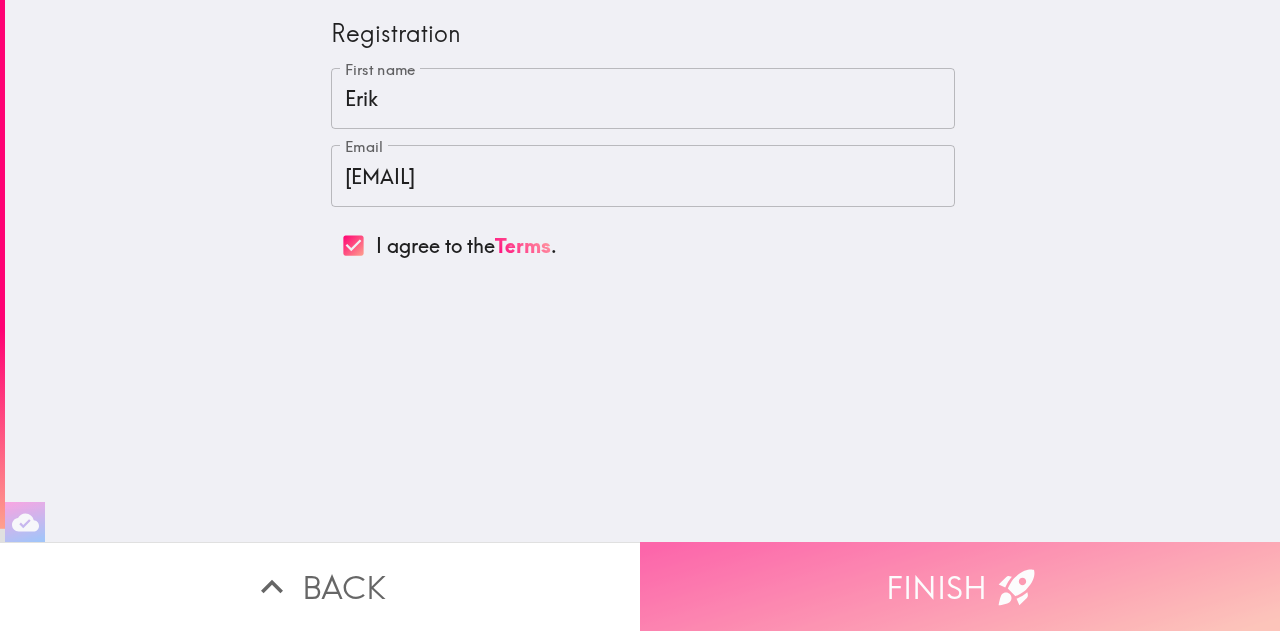 click on "Finish" at bounding box center (960, 586) 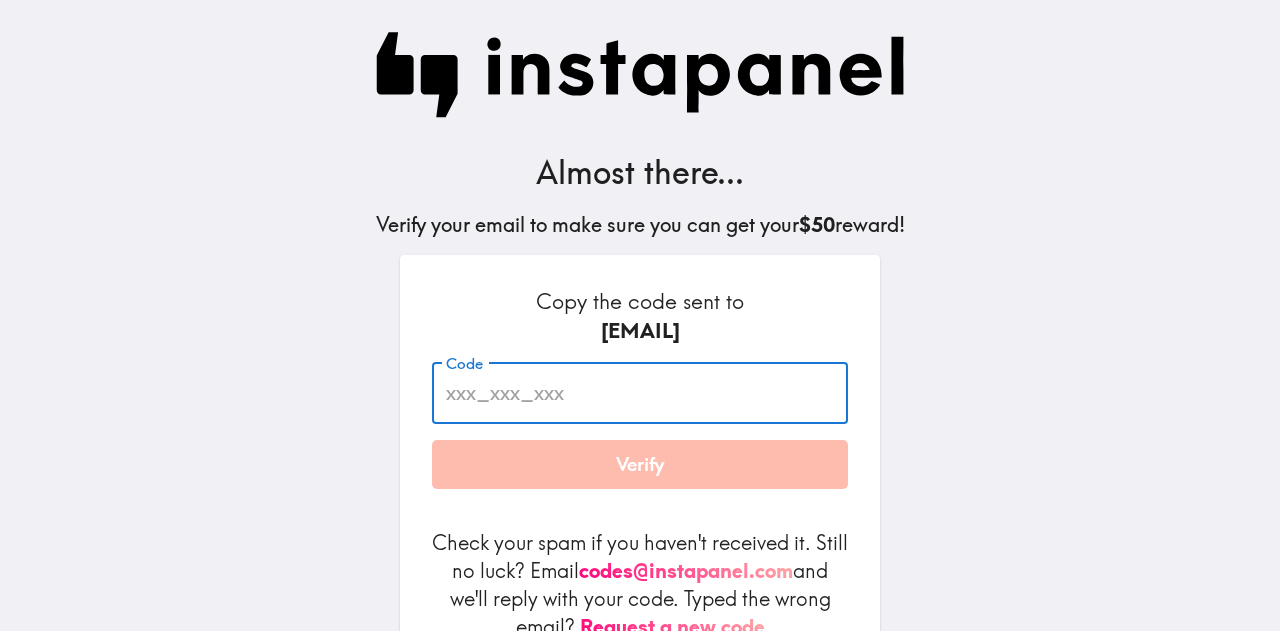 click on "Code" at bounding box center (640, 393) 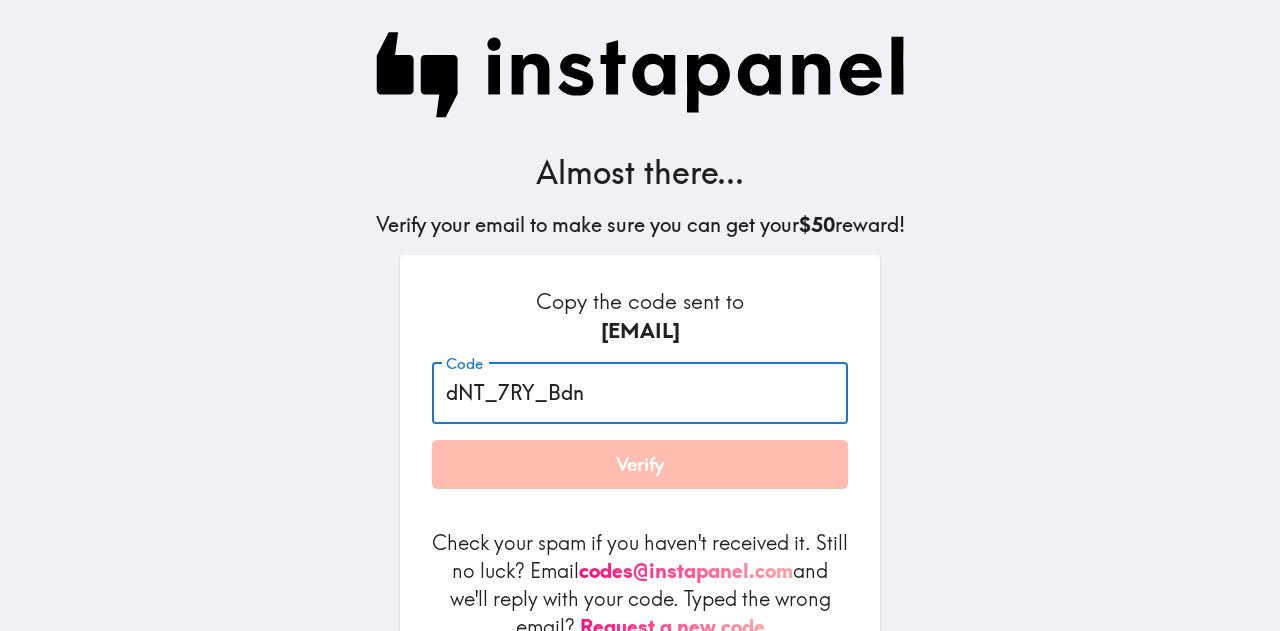 type on "dNT_7RY_Bdn" 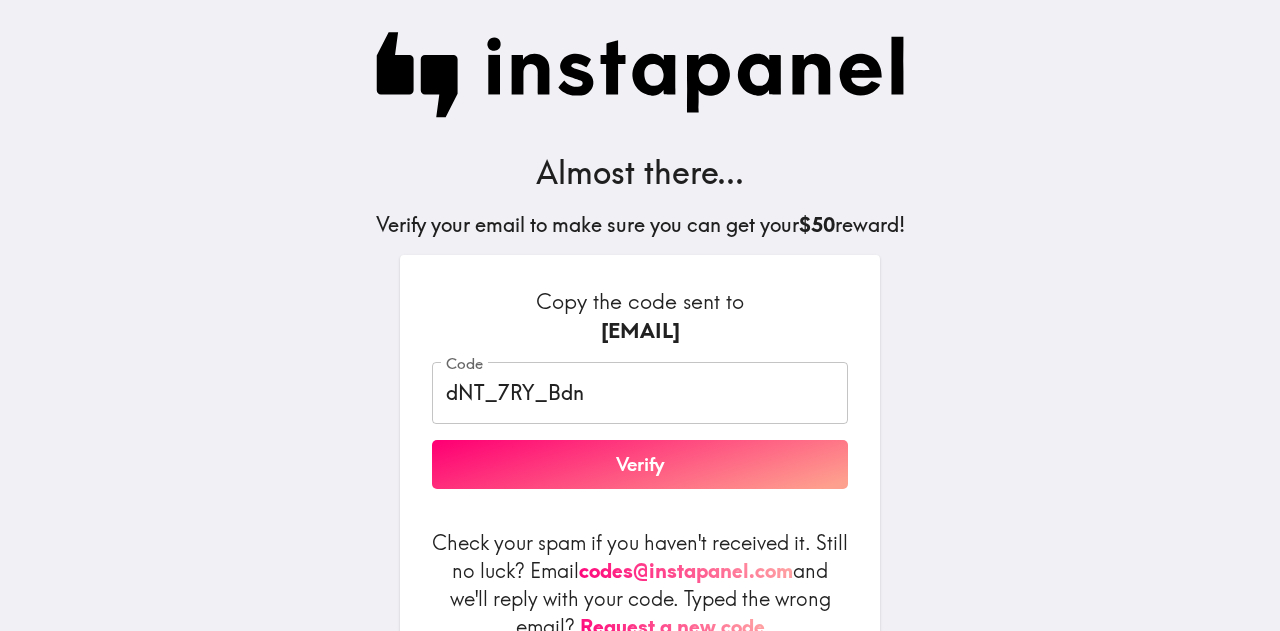 click on "Verify" at bounding box center [640, 465] 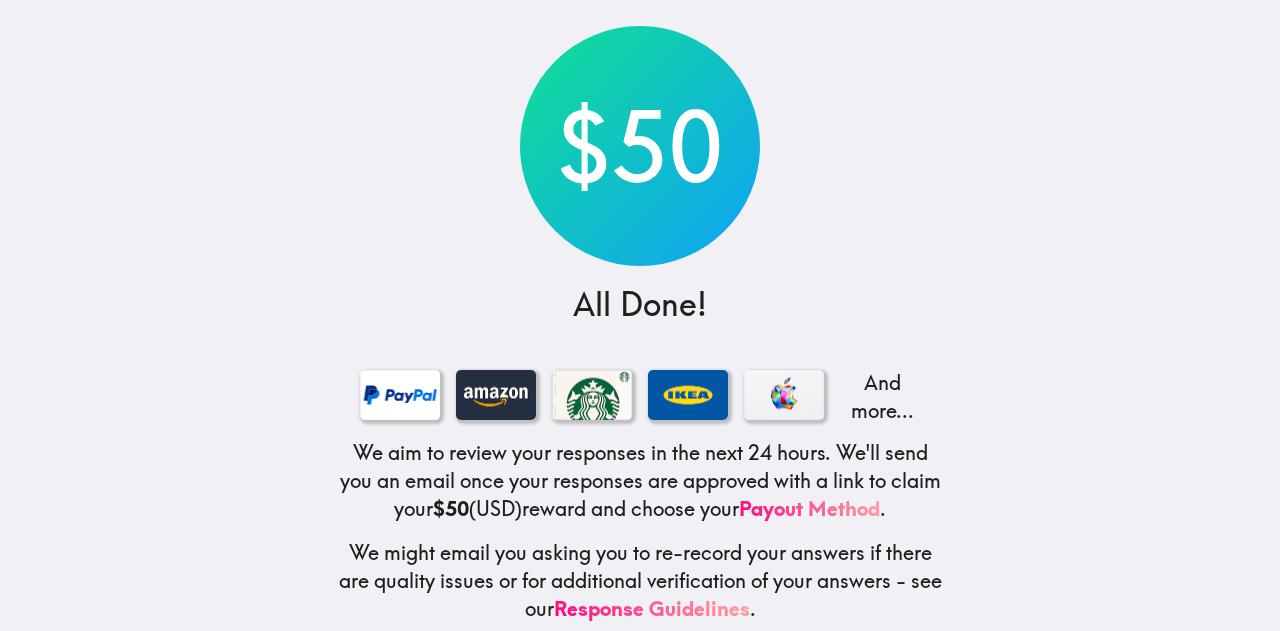 scroll, scrollTop: 140, scrollLeft: 0, axis: vertical 